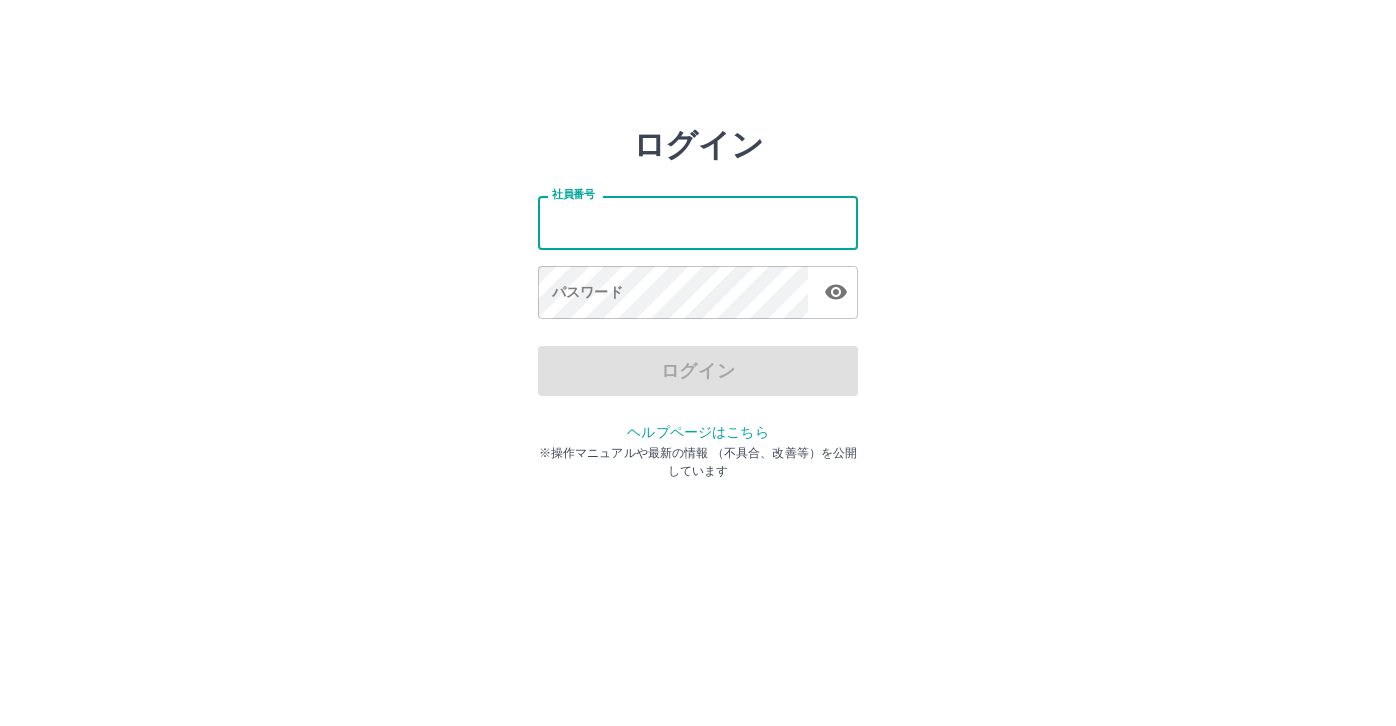 scroll, scrollTop: 0, scrollLeft: 0, axis: both 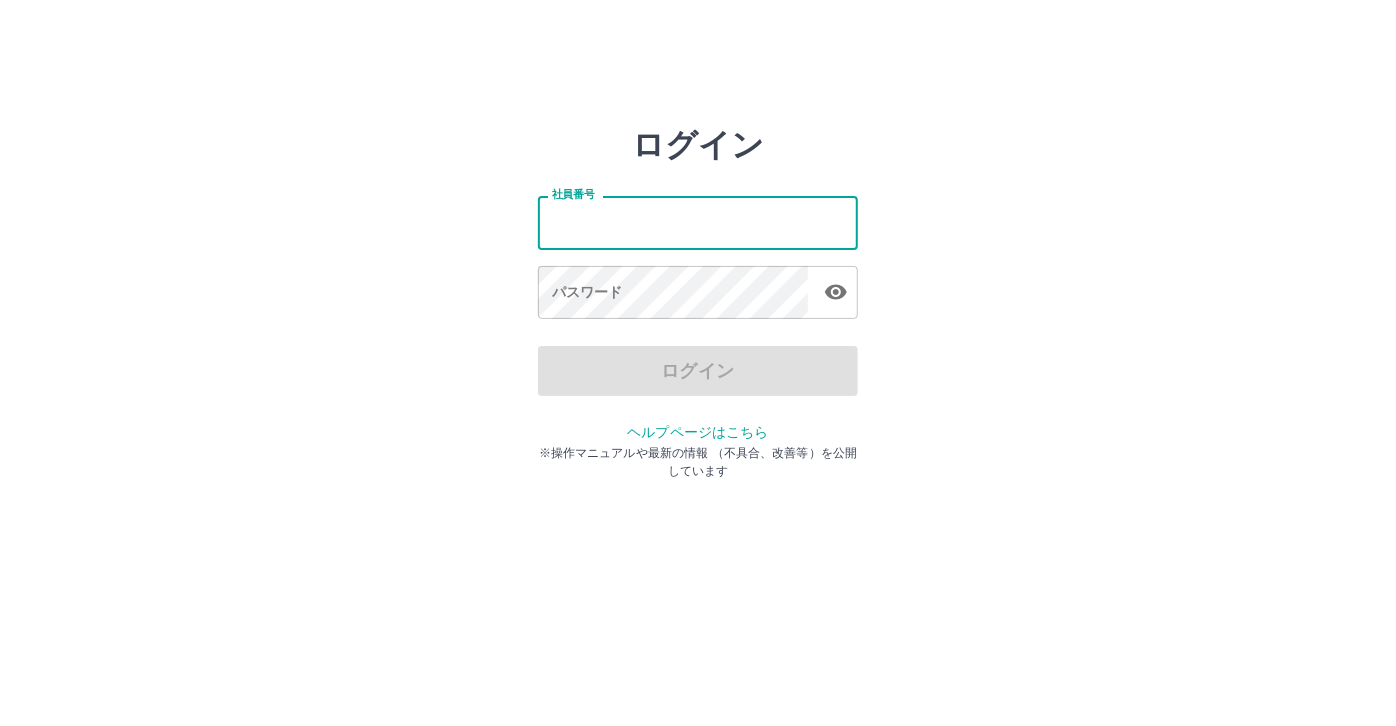 type on "*******" 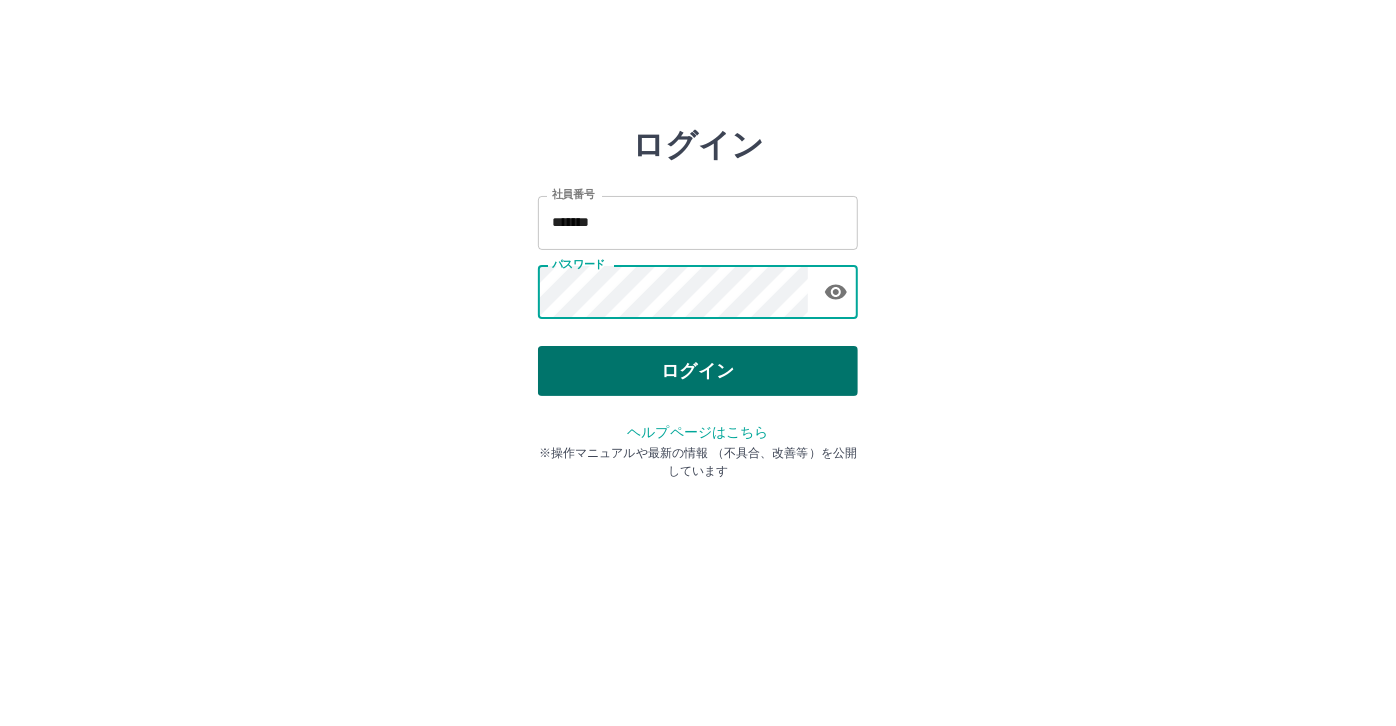 click on "ログイン" at bounding box center [698, 371] 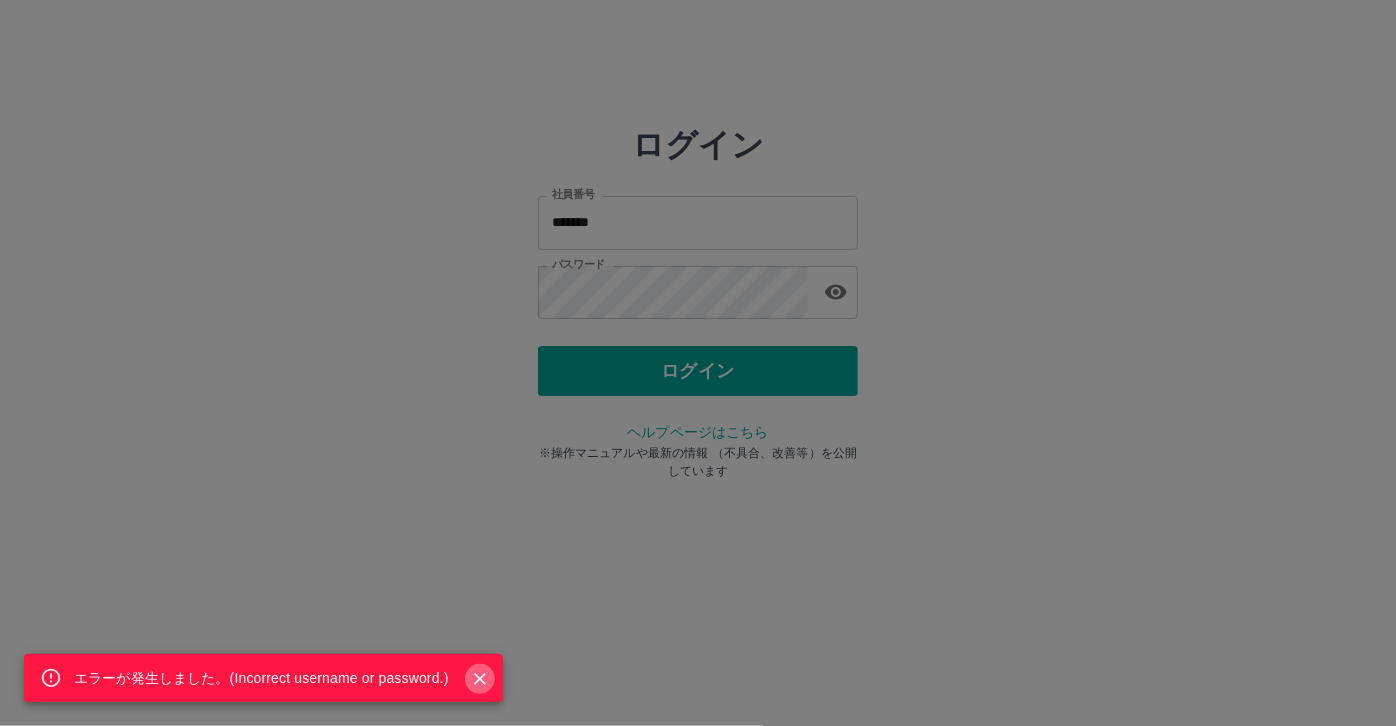 click 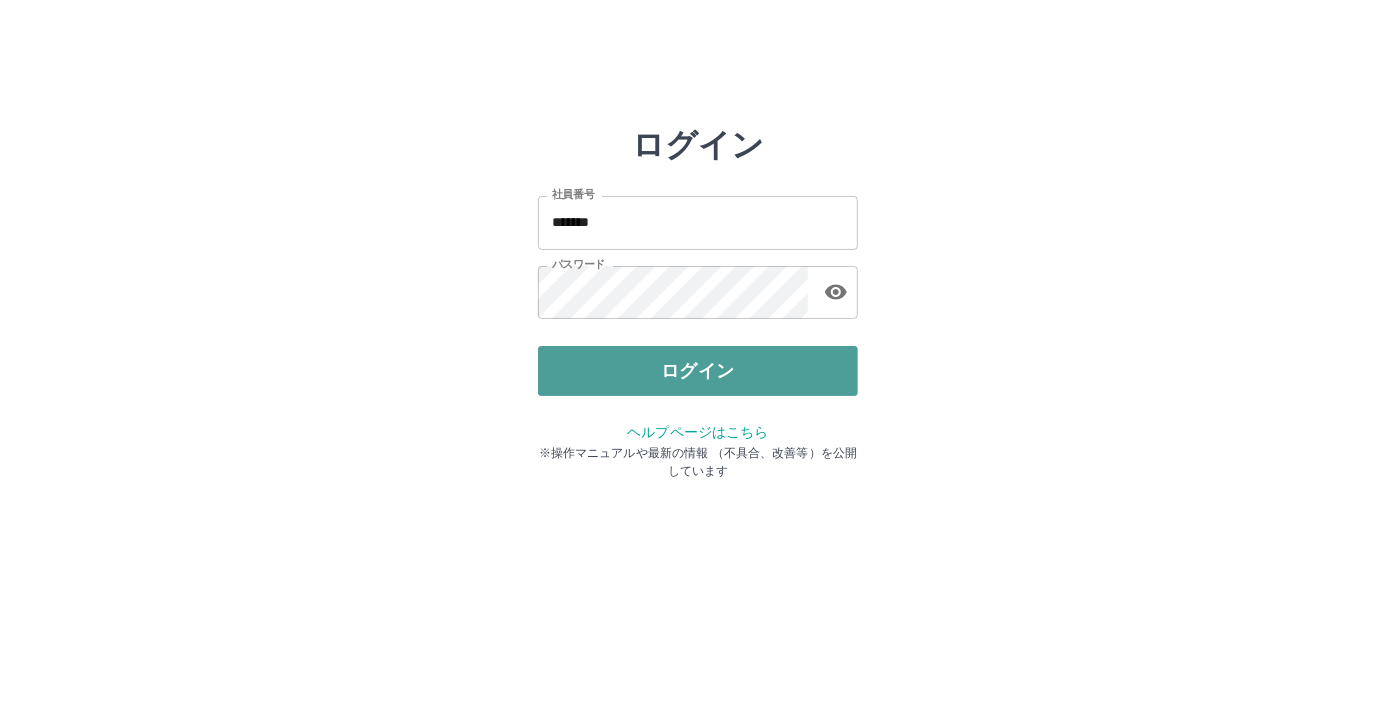 click on "ログイン" at bounding box center (698, 371) 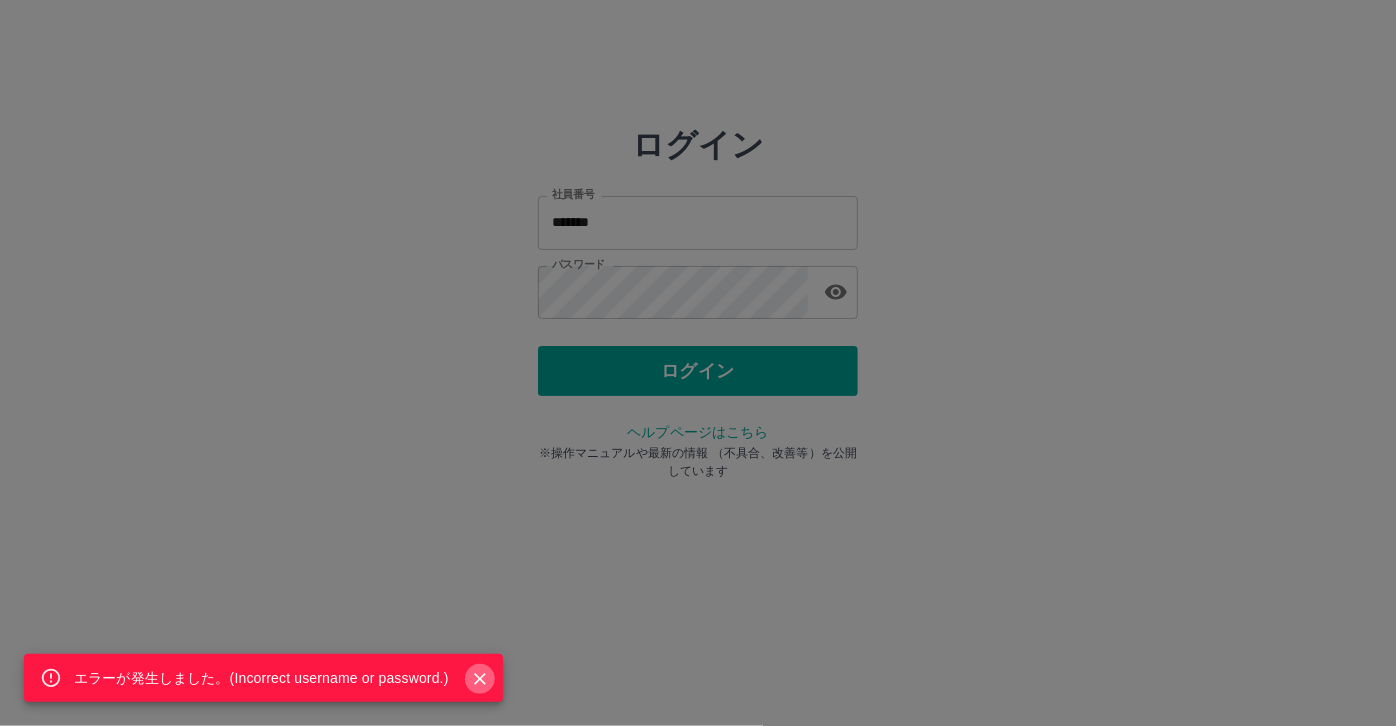 drag, startPoint x: 477, startPoint y: 683, endPoint x: 791, endPoint y: 444, distance: 394.60992 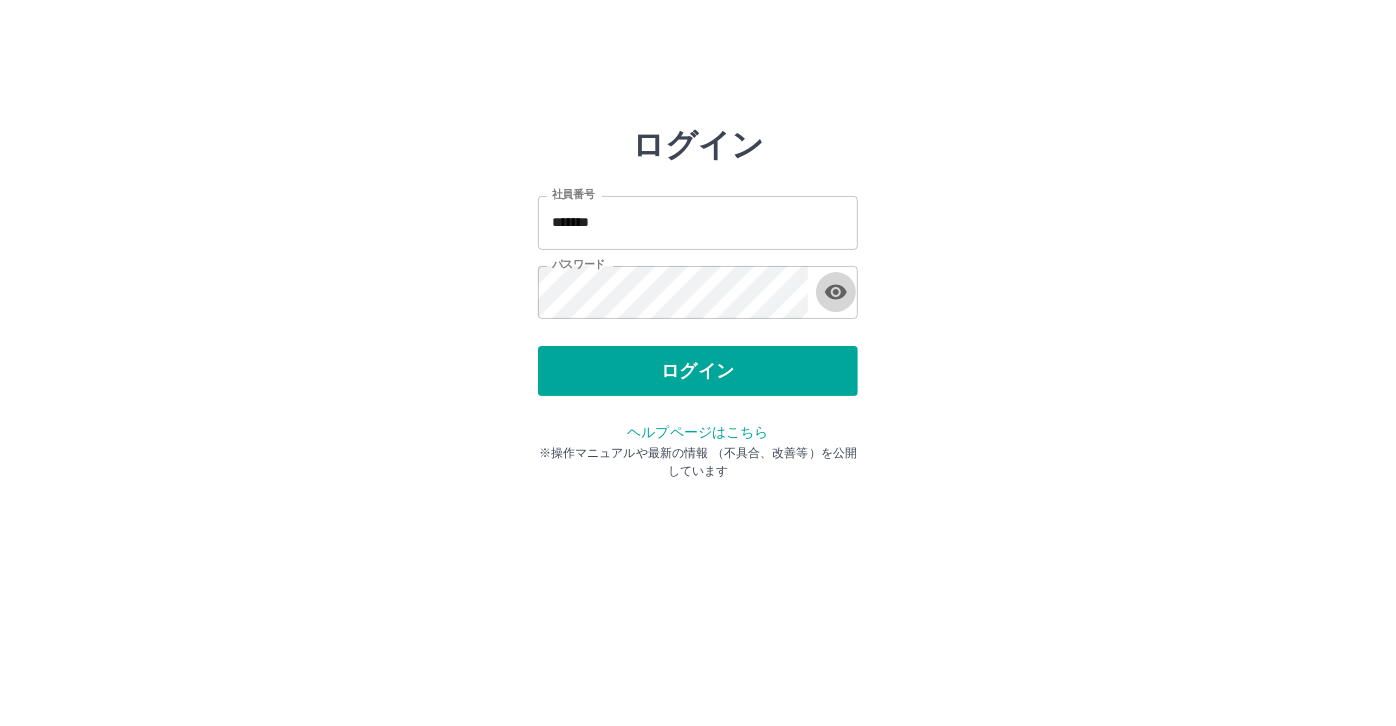 click 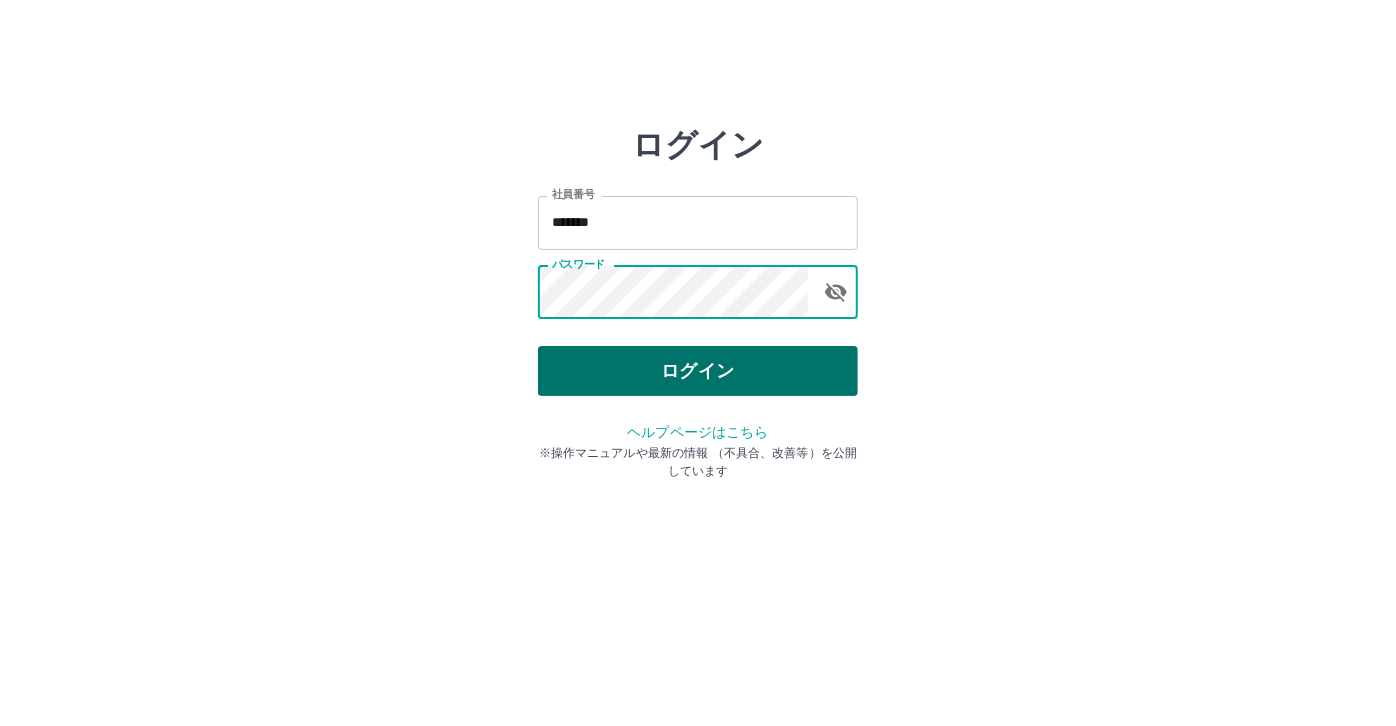 click on "ログイン" at bounding box center [698, 371] 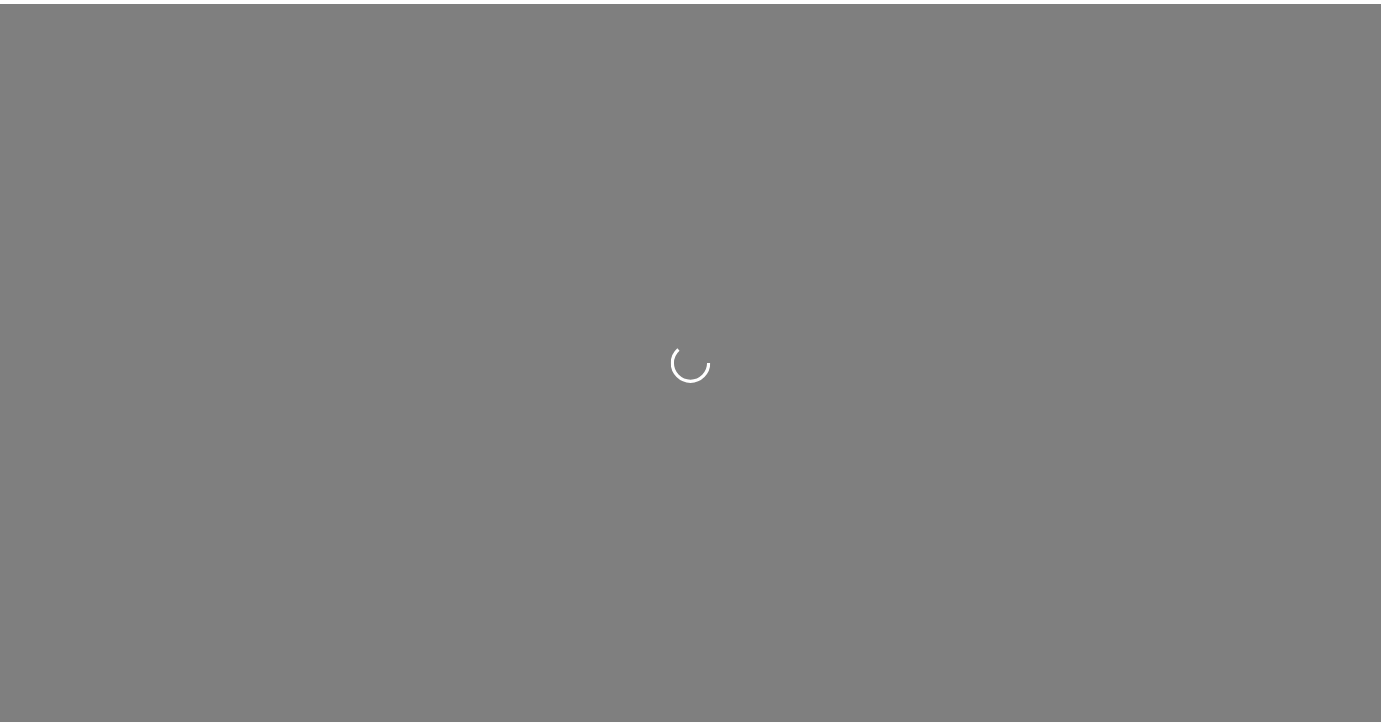 scroll, scrollTop: 0, scrollLeft: 0, axis: both 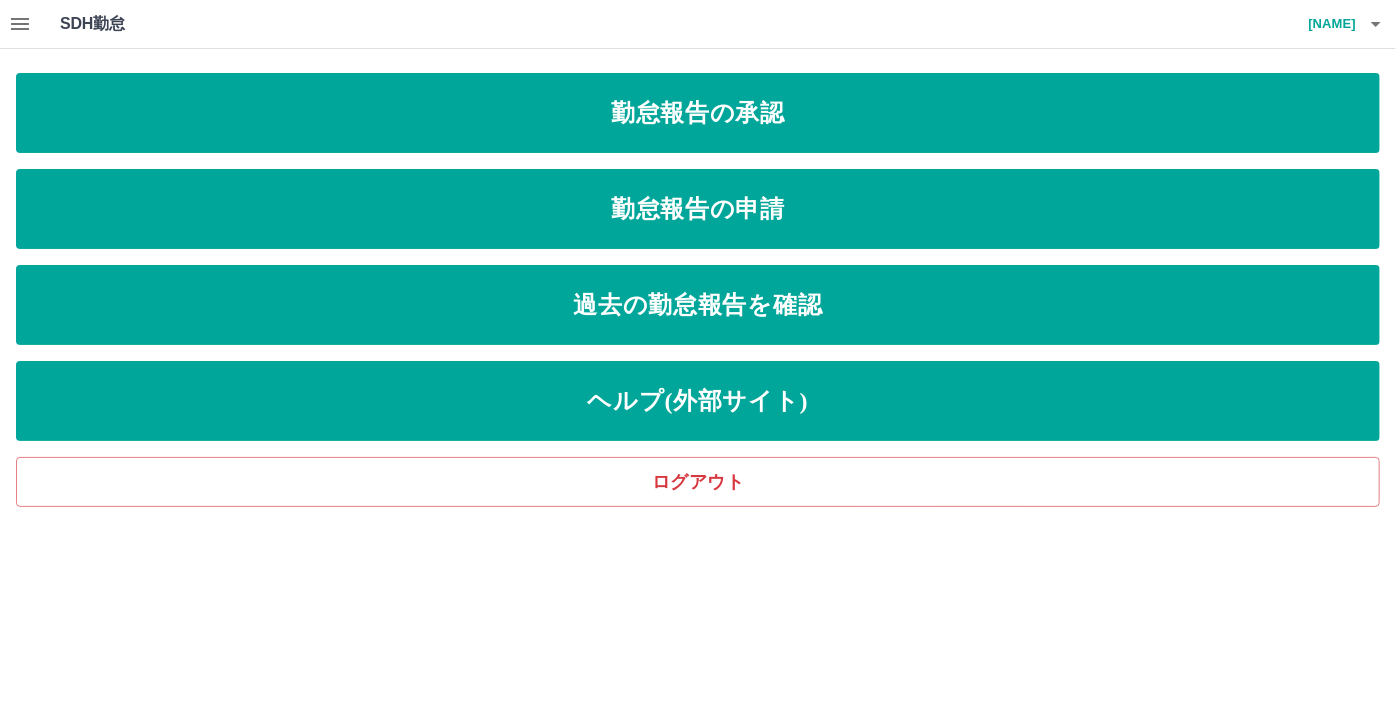 click 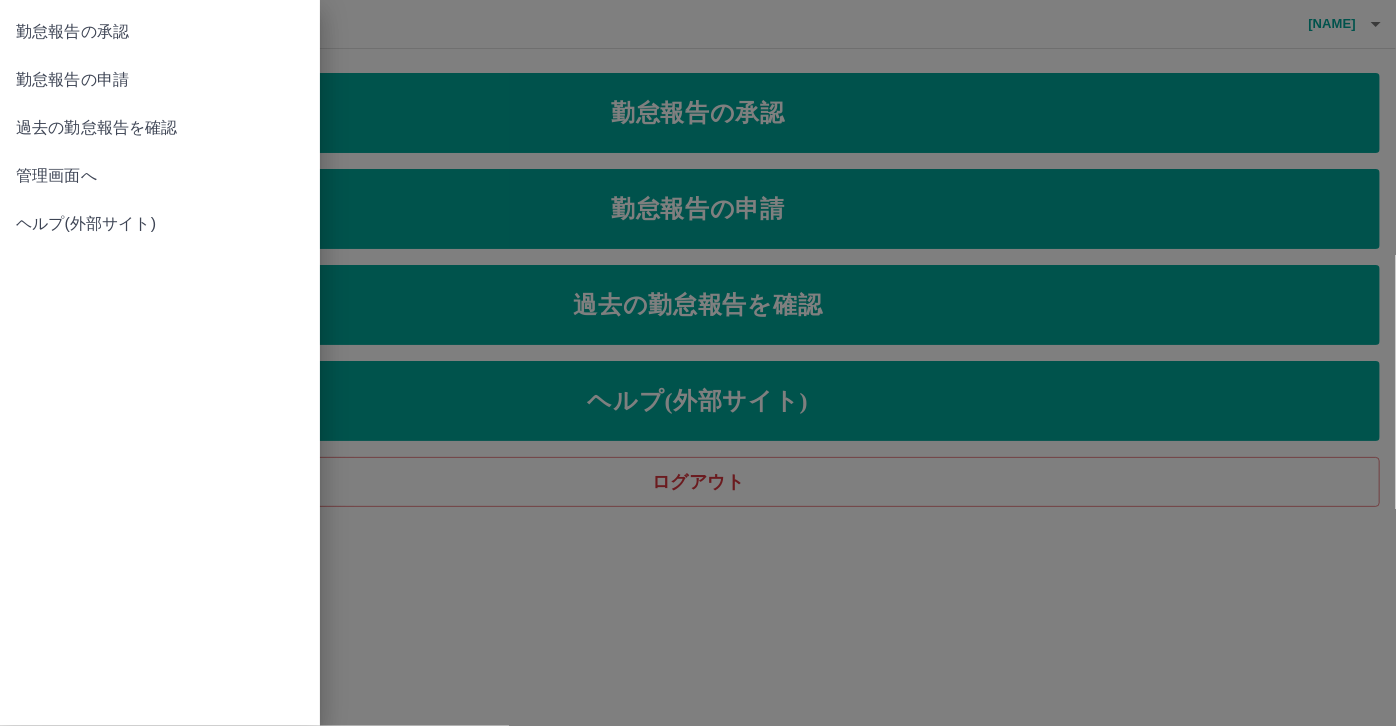 click on "管理画面へ" at bounding box center [160, 176] 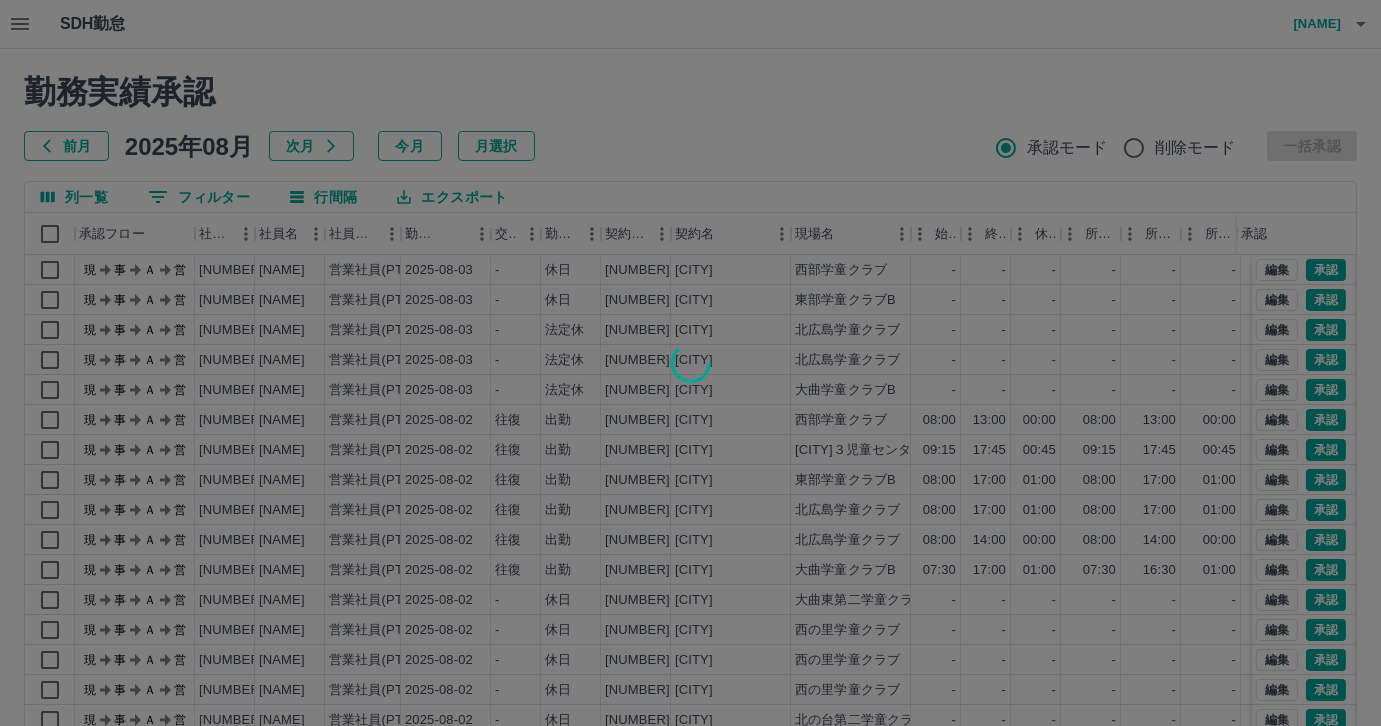 click at bounding box center (690, 363) 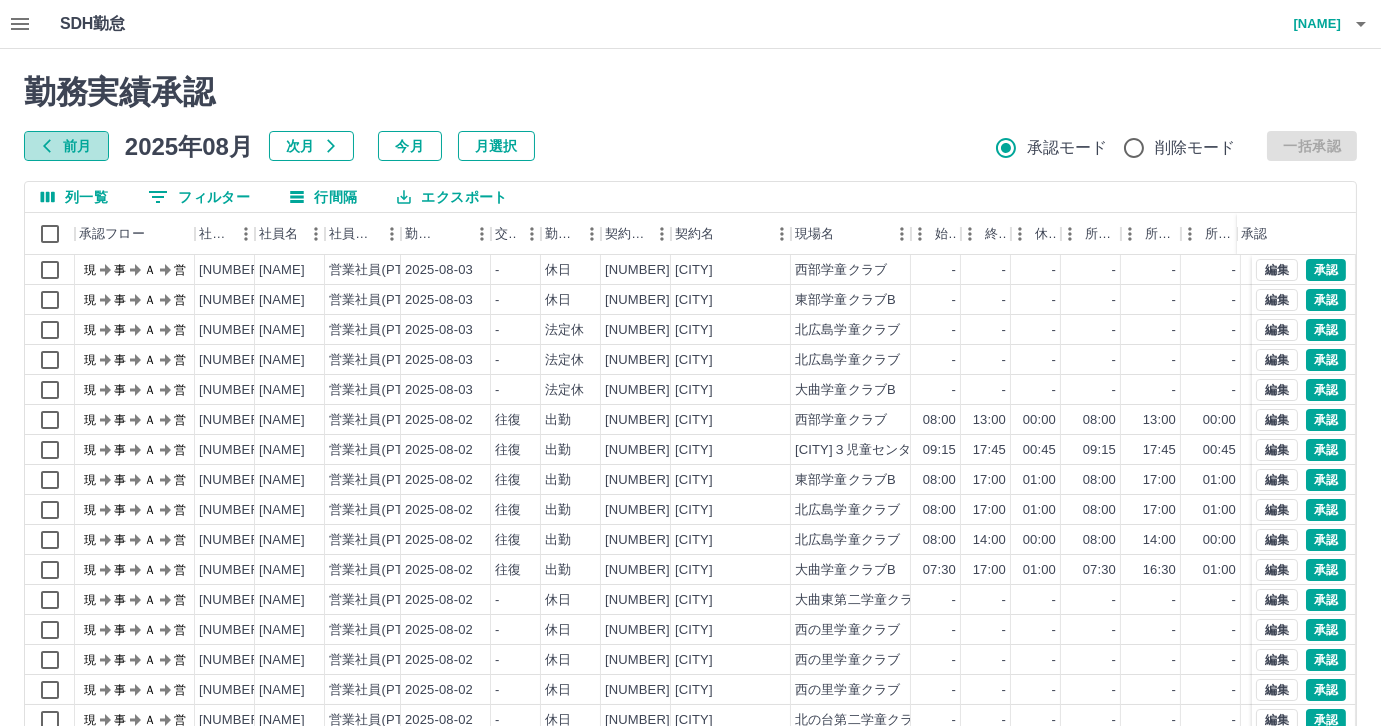 click on "前月" at bounding box center (66, 146) 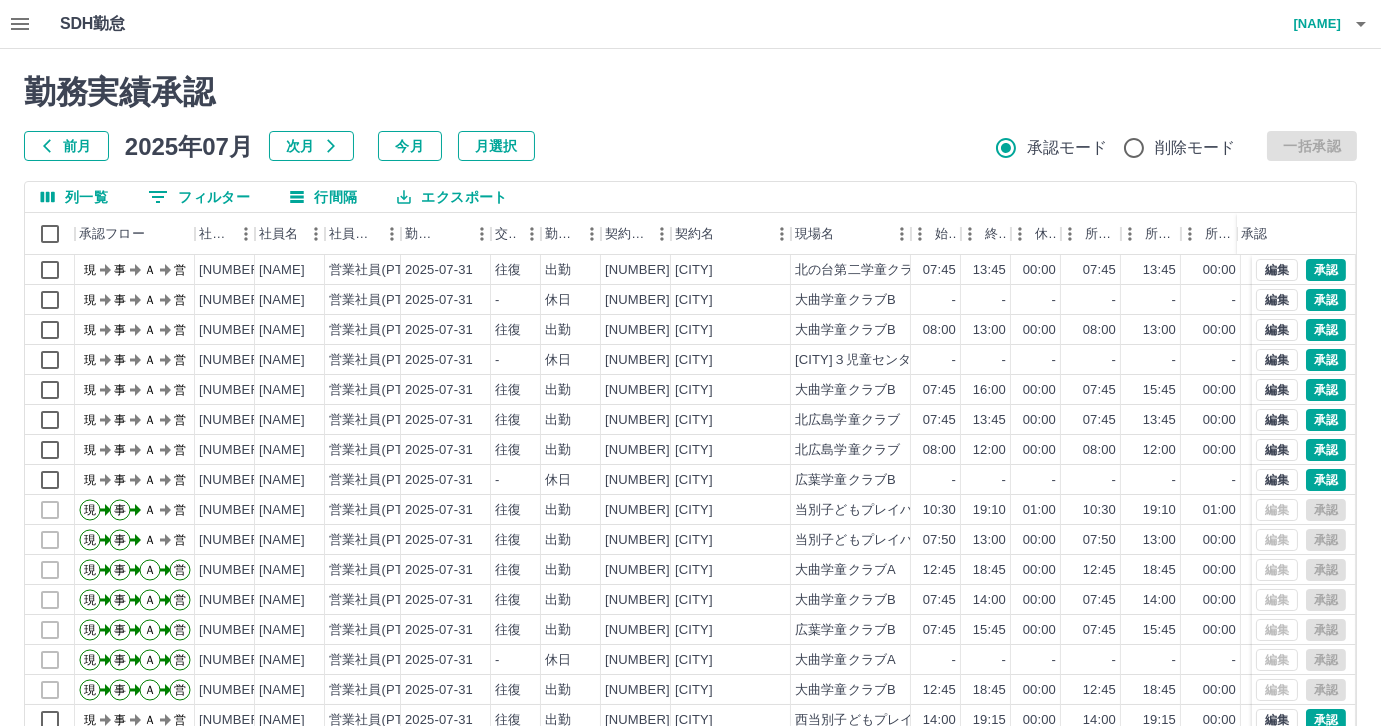 click on "列一覧" at bounding box center (74, 197) 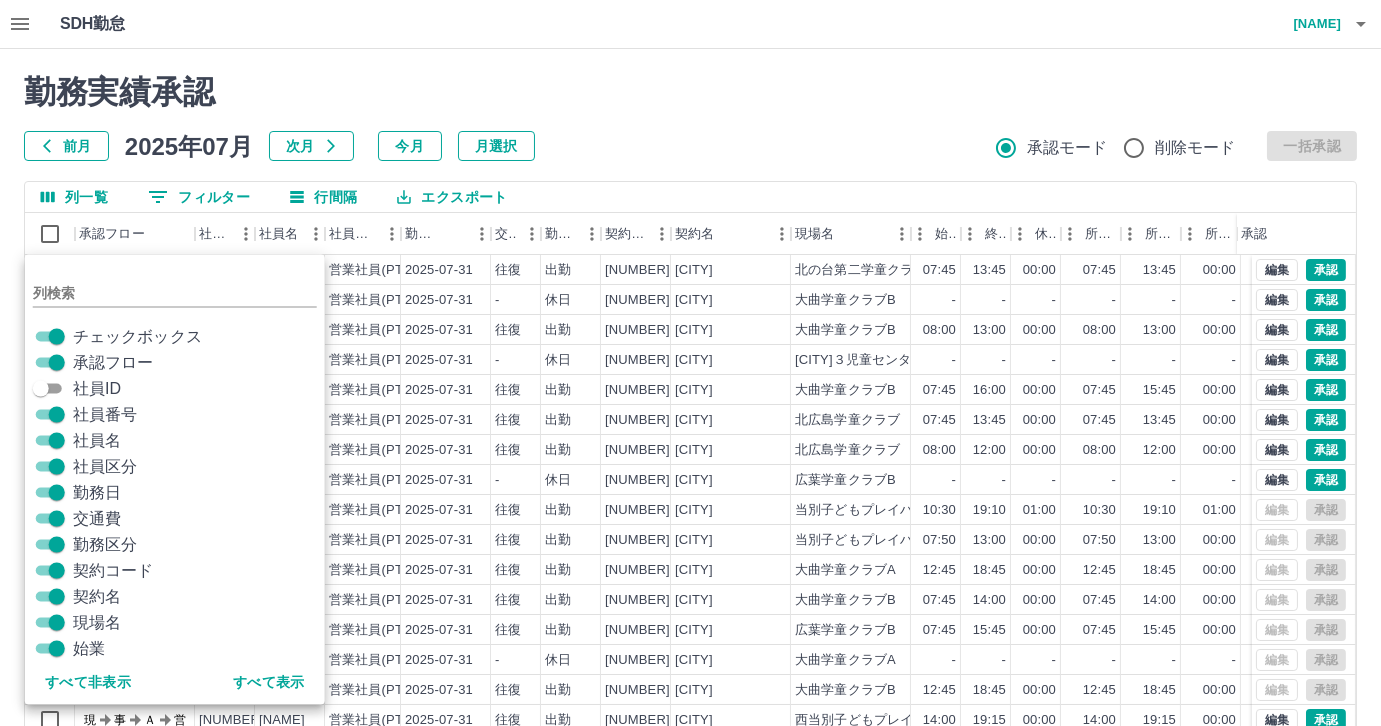 click on "社員区分" at bounding box center [105, 467] 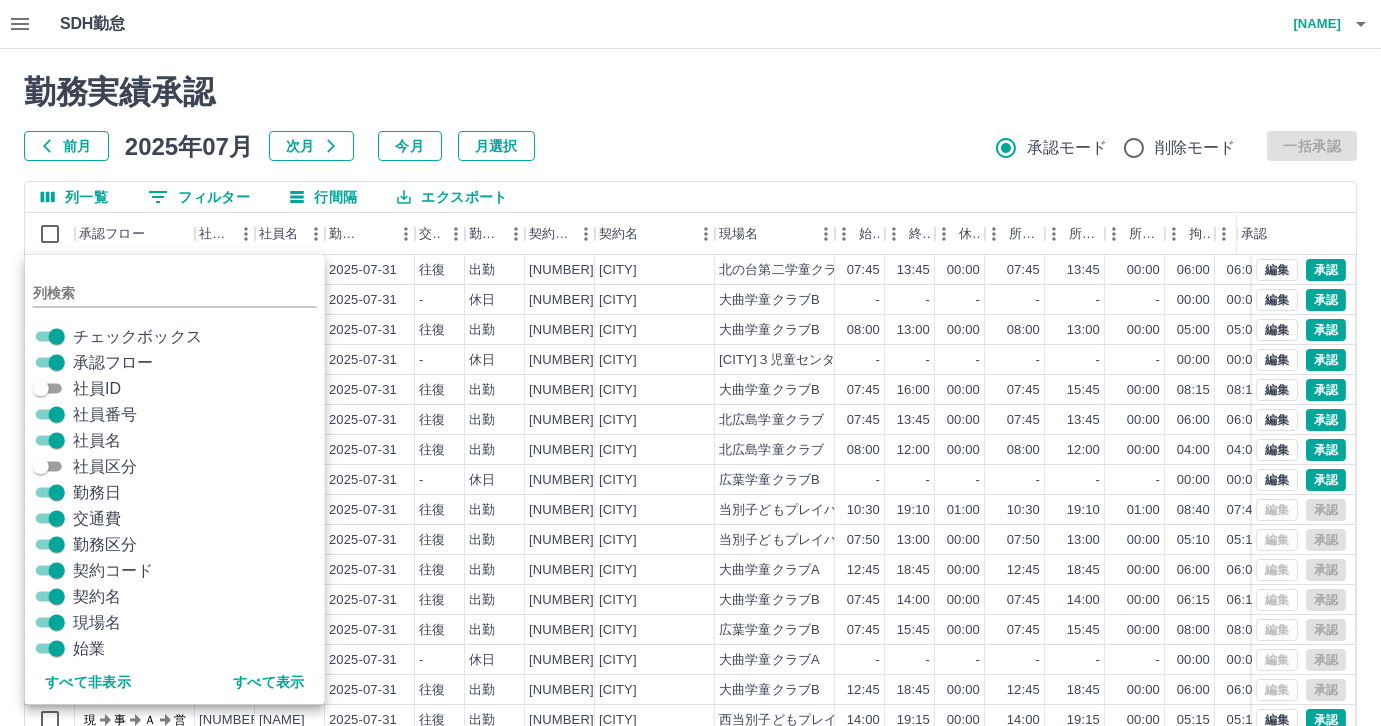 click on "契約名" at bounding box center (97, 597) 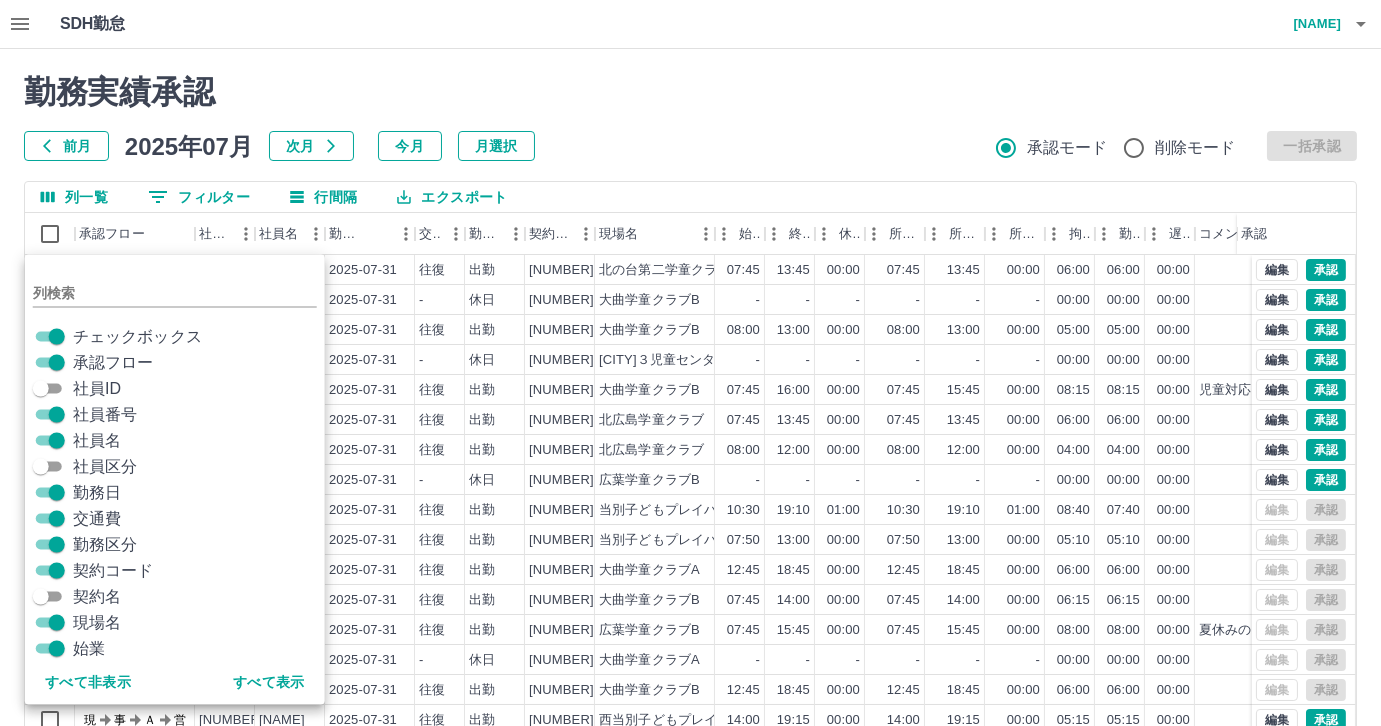 click on "契約コード" at bounding box center [113, 571] 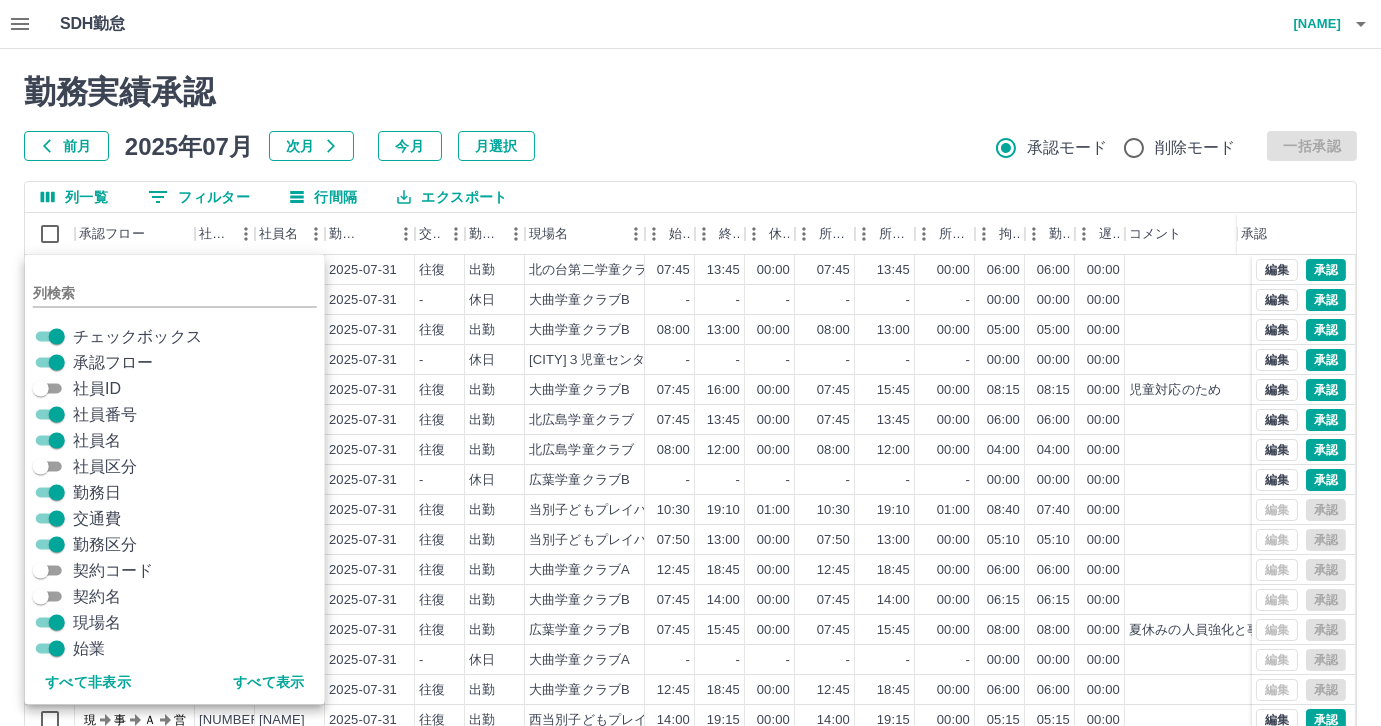 click on "承認フロー" at bounding box center [113, 363] 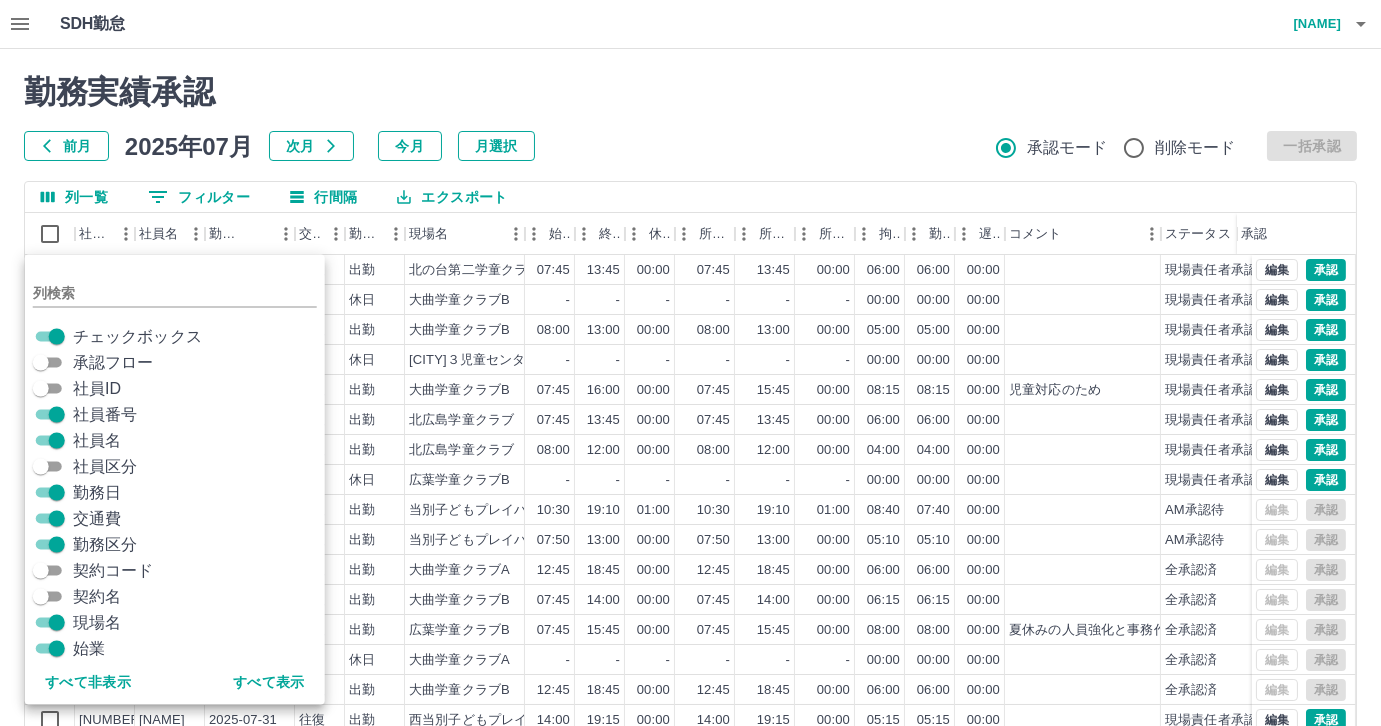click on "前月 2025年07月 次月 今月 月選択 承認モード 削除モード 一括承認" at bounding box center (690, 146) 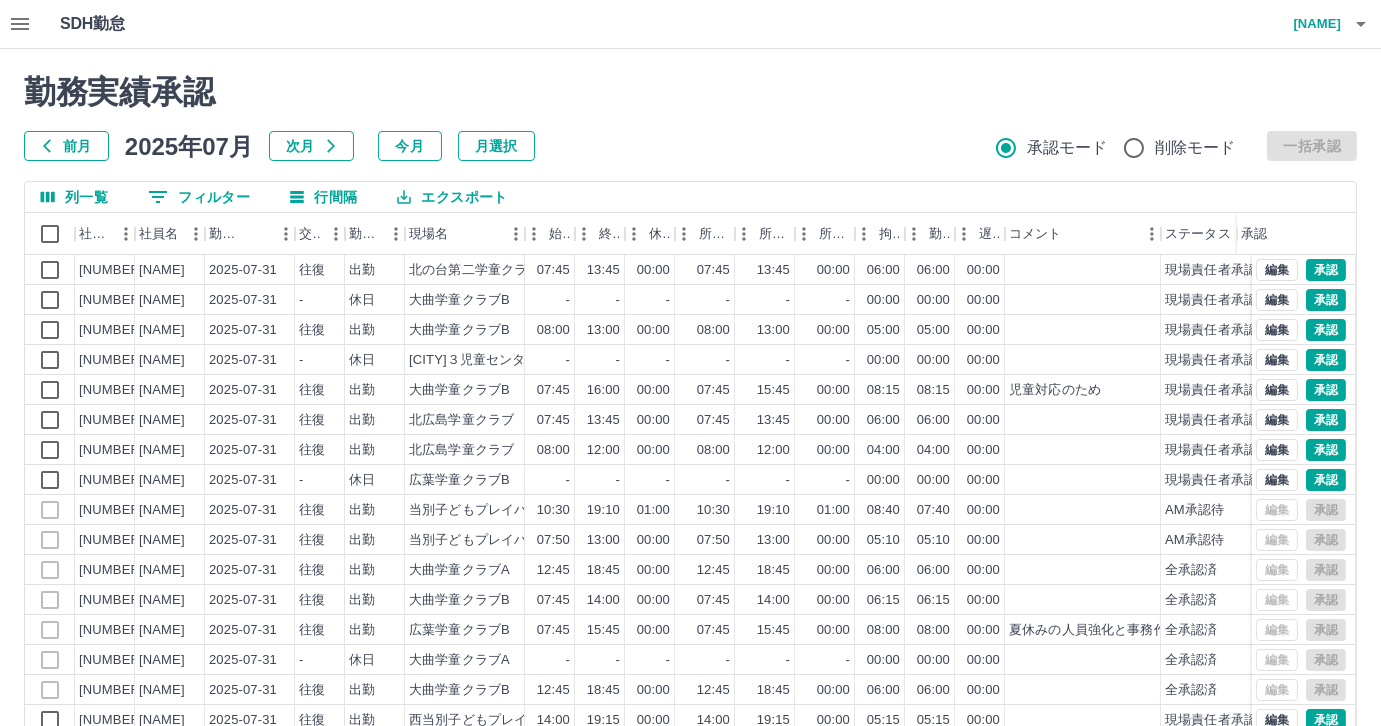 click on "列一覧" at bounding box center (74, 197) 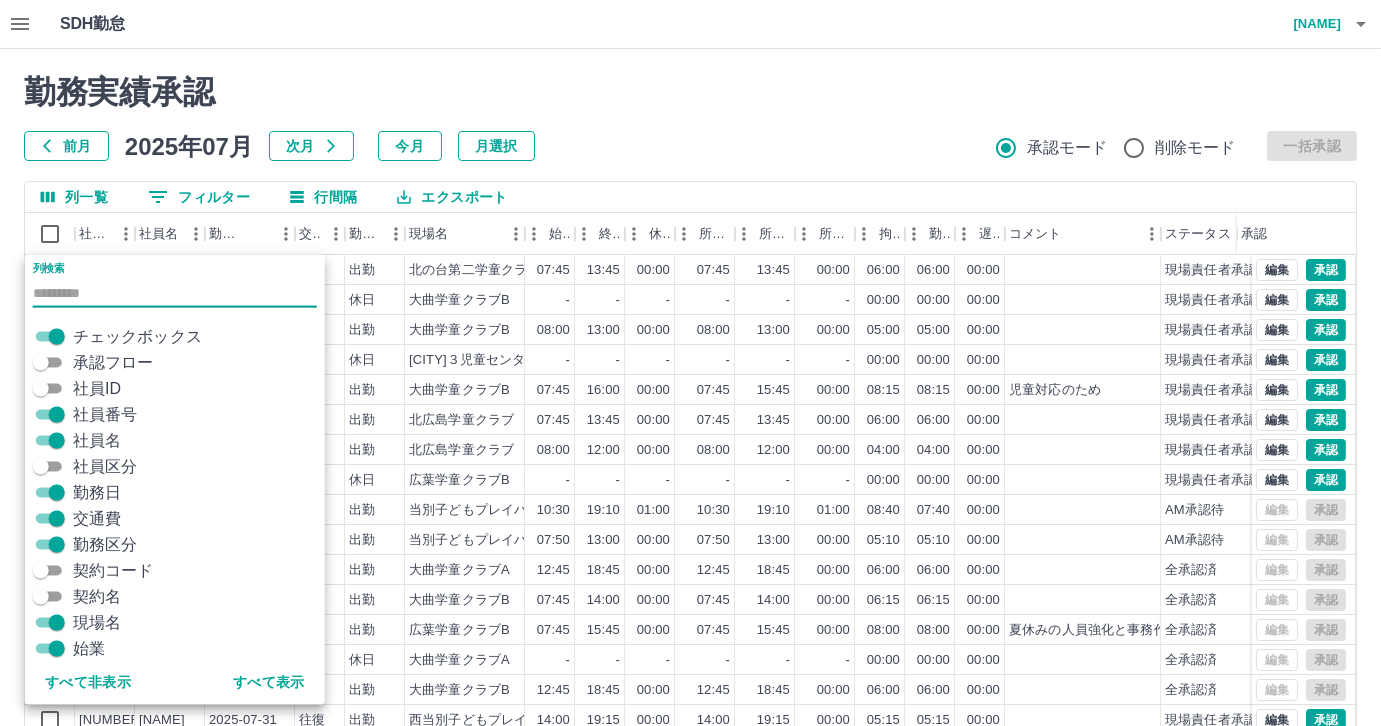 click on "承認フロー" at bounding box center [113, 363] 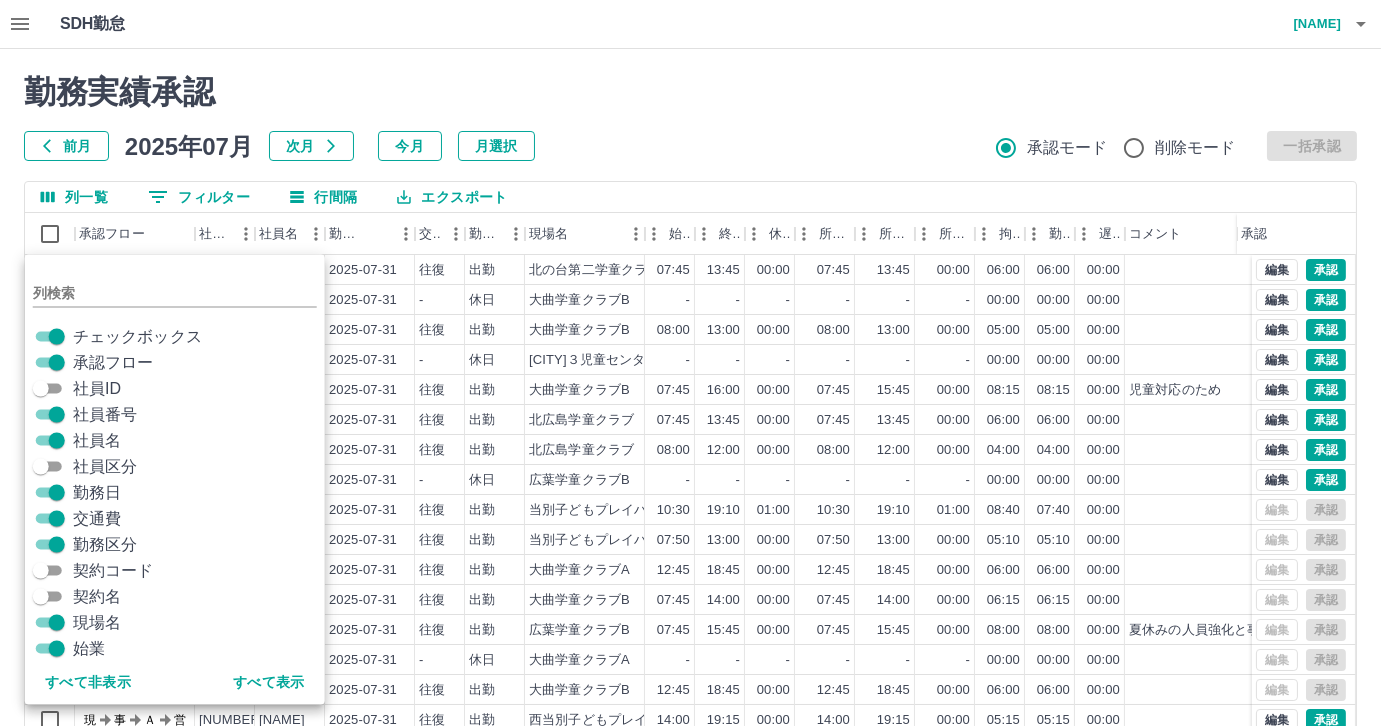 click on "勤務実績承認" at bounding box center [690, 92] 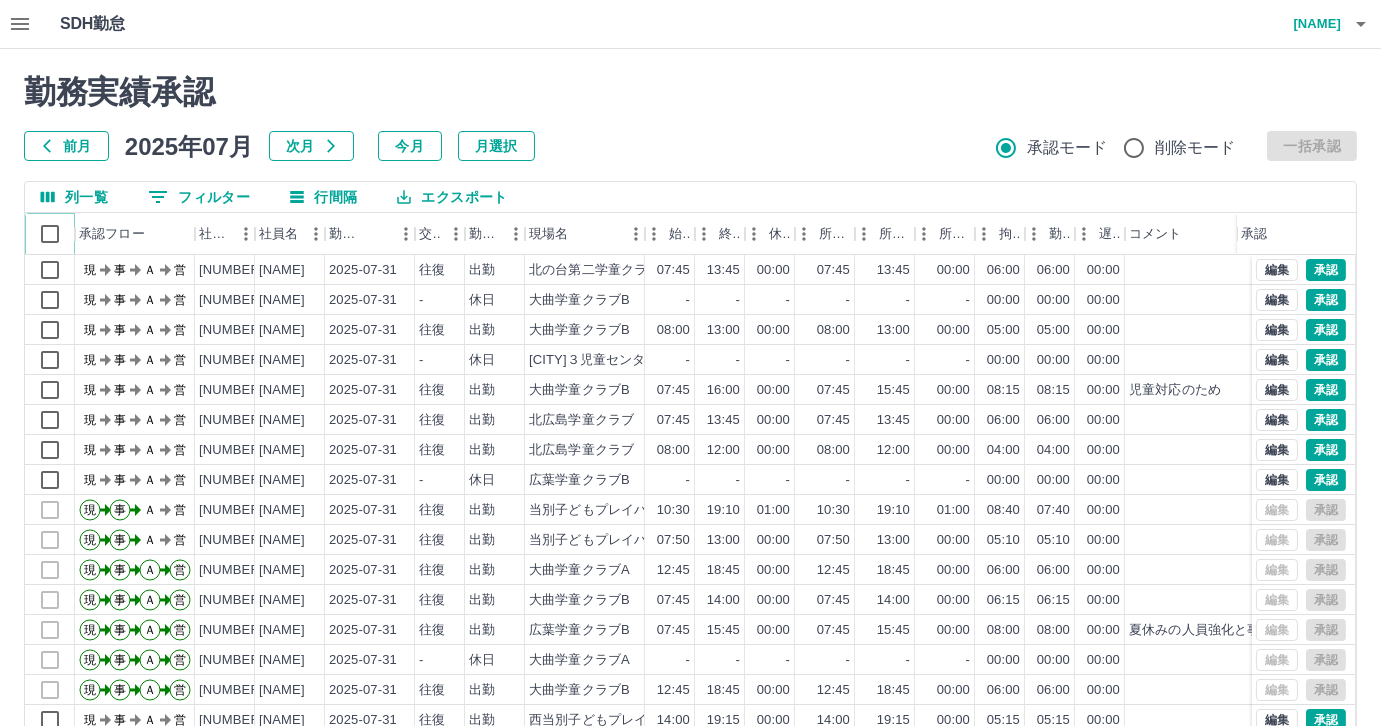 click at bounding box center [75, 234] 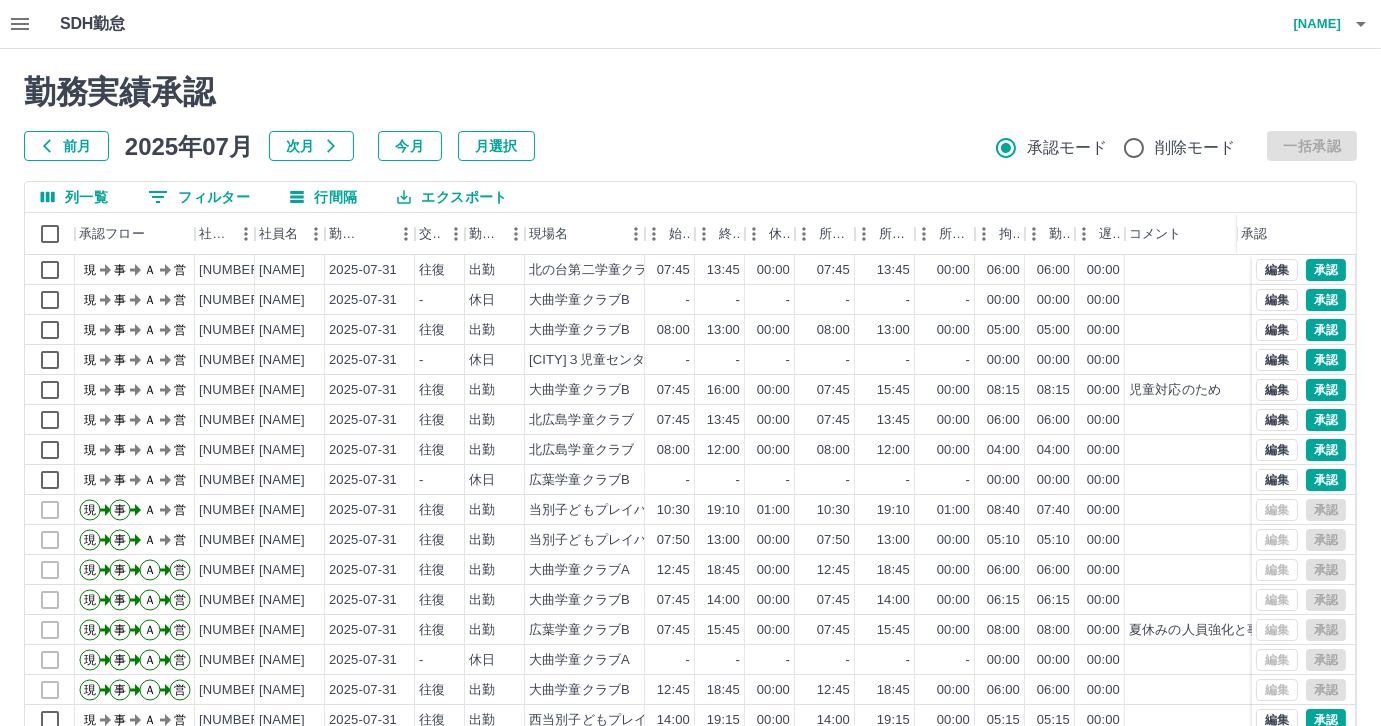 click on "列一覧" at bounding box center [74, 197] 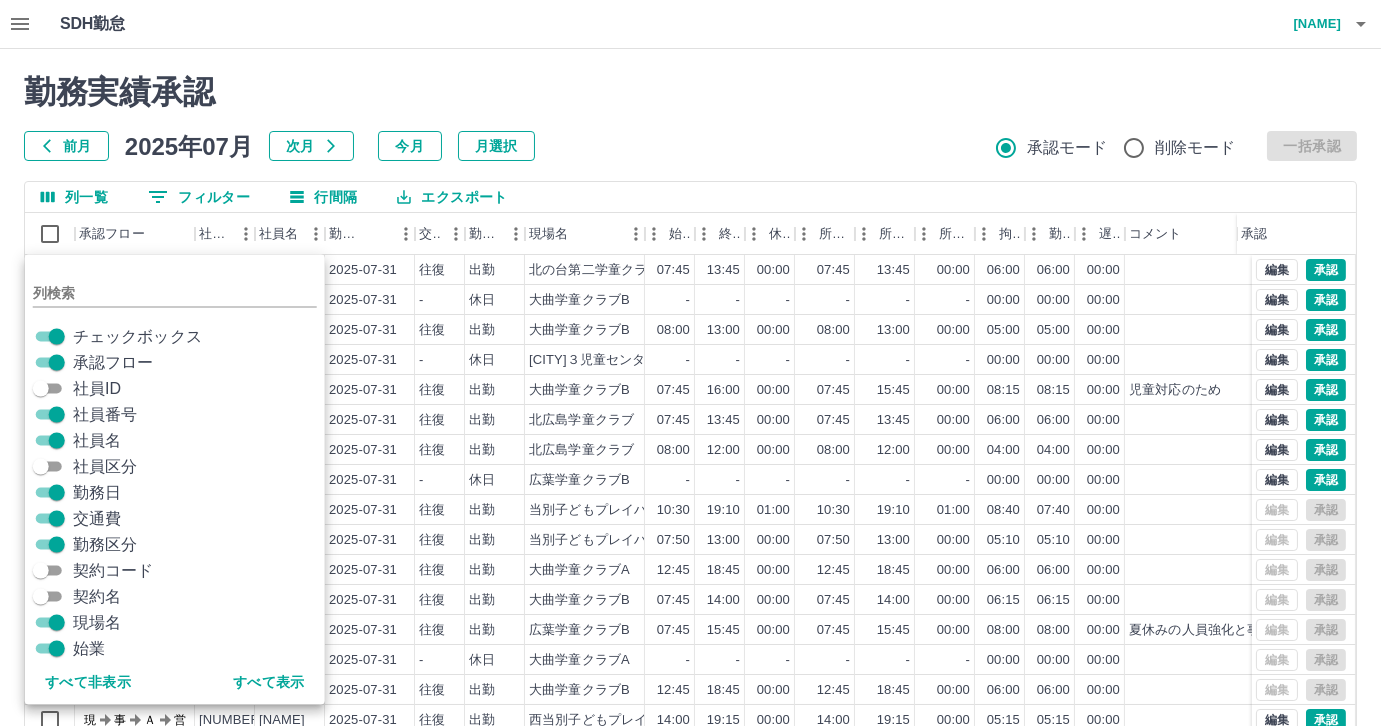 click on "承認フロー" at bounding box center [113, 363] 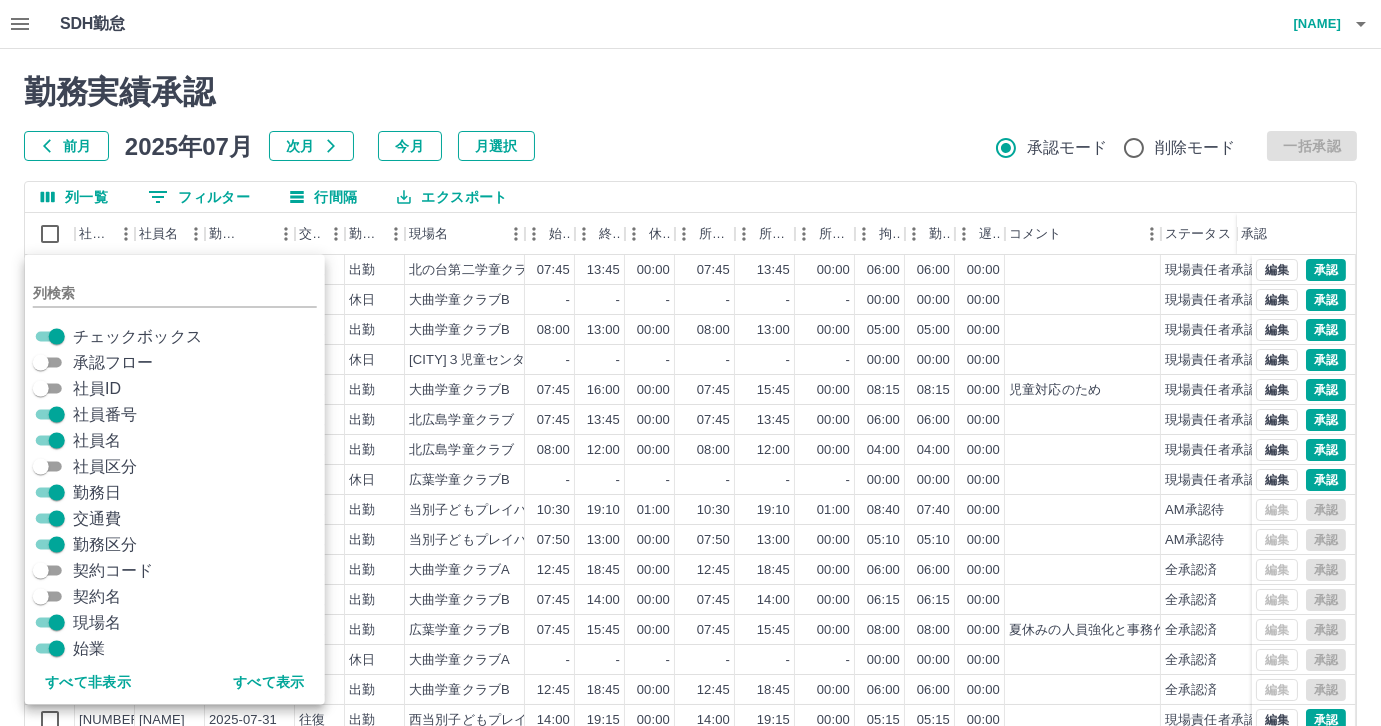 click on "承認フロー" at bounding box center (113, 363) 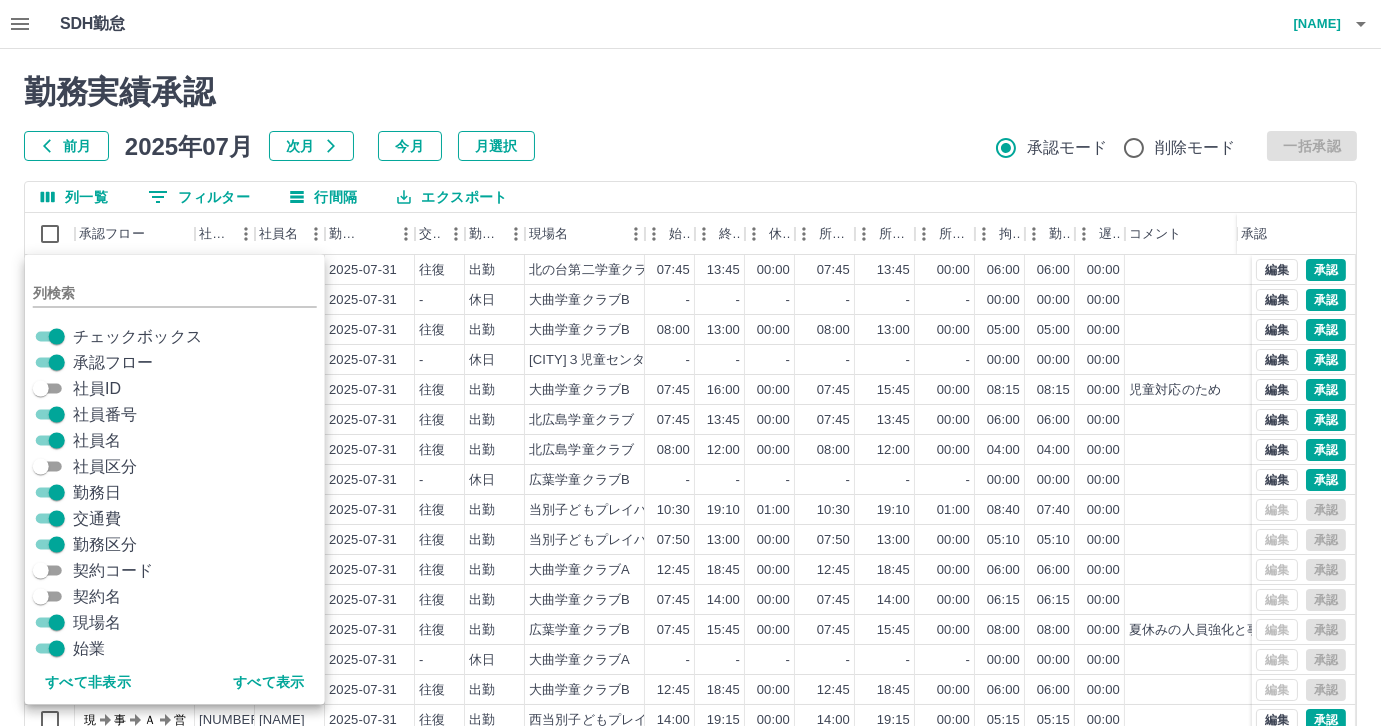 click on "勤務実績承認 前月 2025年07月 次月 今月 月選択 承認モード 削除モード 一括承認" at bounding box center (690, 117) 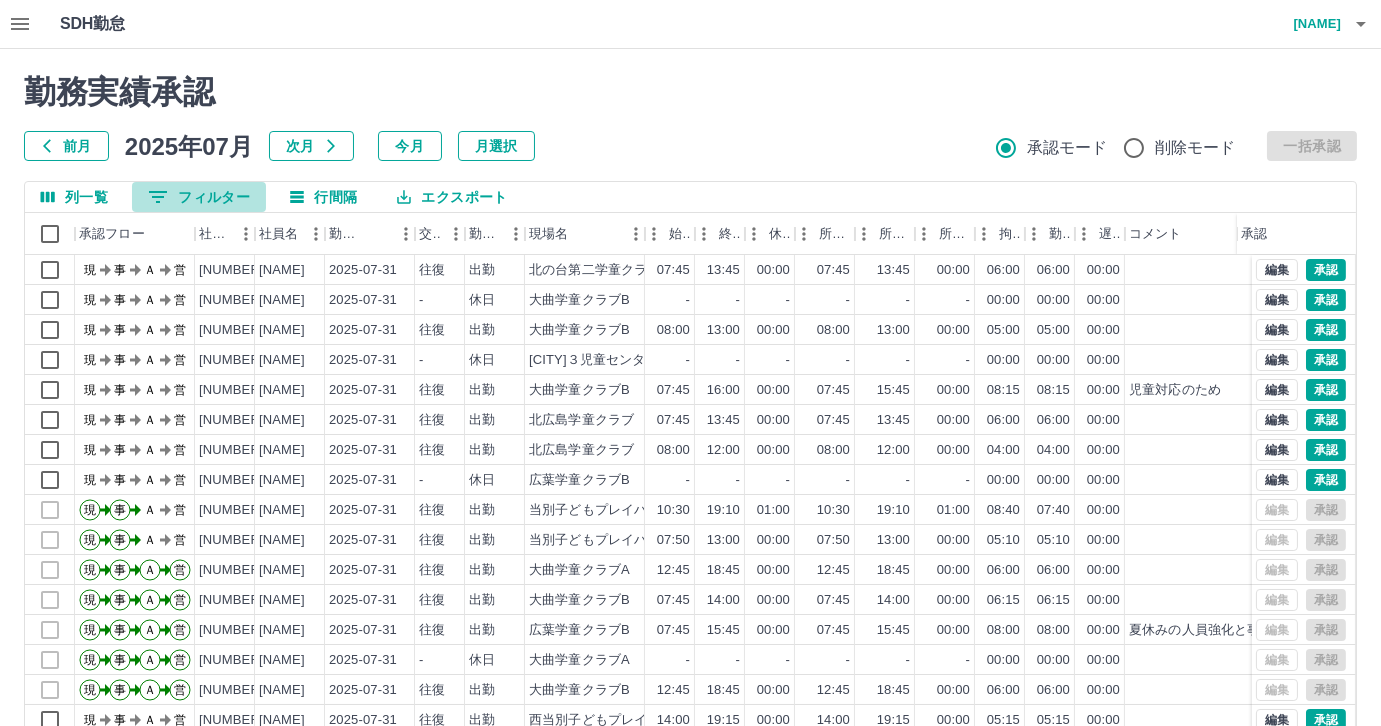 click on "0 フィルター" at bounding box center [199, 197] 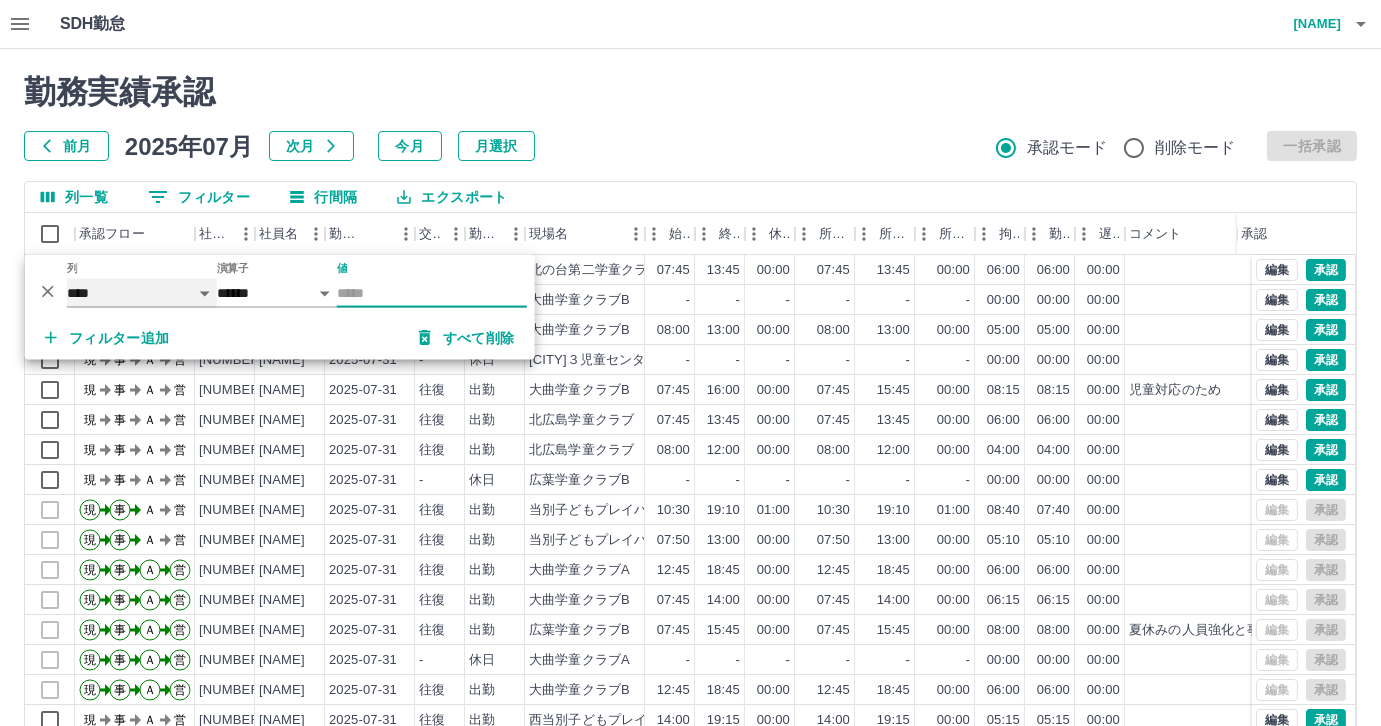 click on "**** *** **** *** *** **** ***** *** *** ** ** ** **** **** **** ** ** *** **** *****" at bounding box center [142, 293] 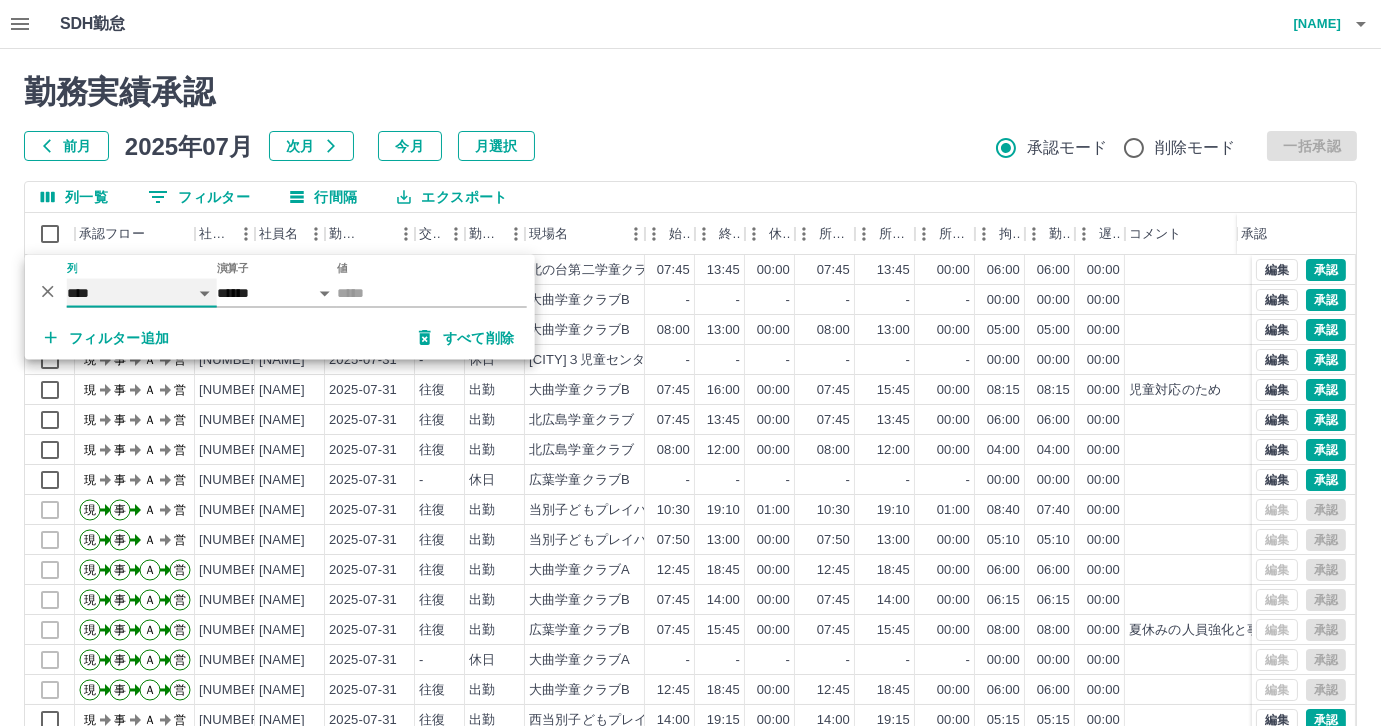 click on "**** *** **** *** *** **** ***** *** *** ** ** ** **** **** **** ** ** *** **** *****" at bounding box center (142, 293) 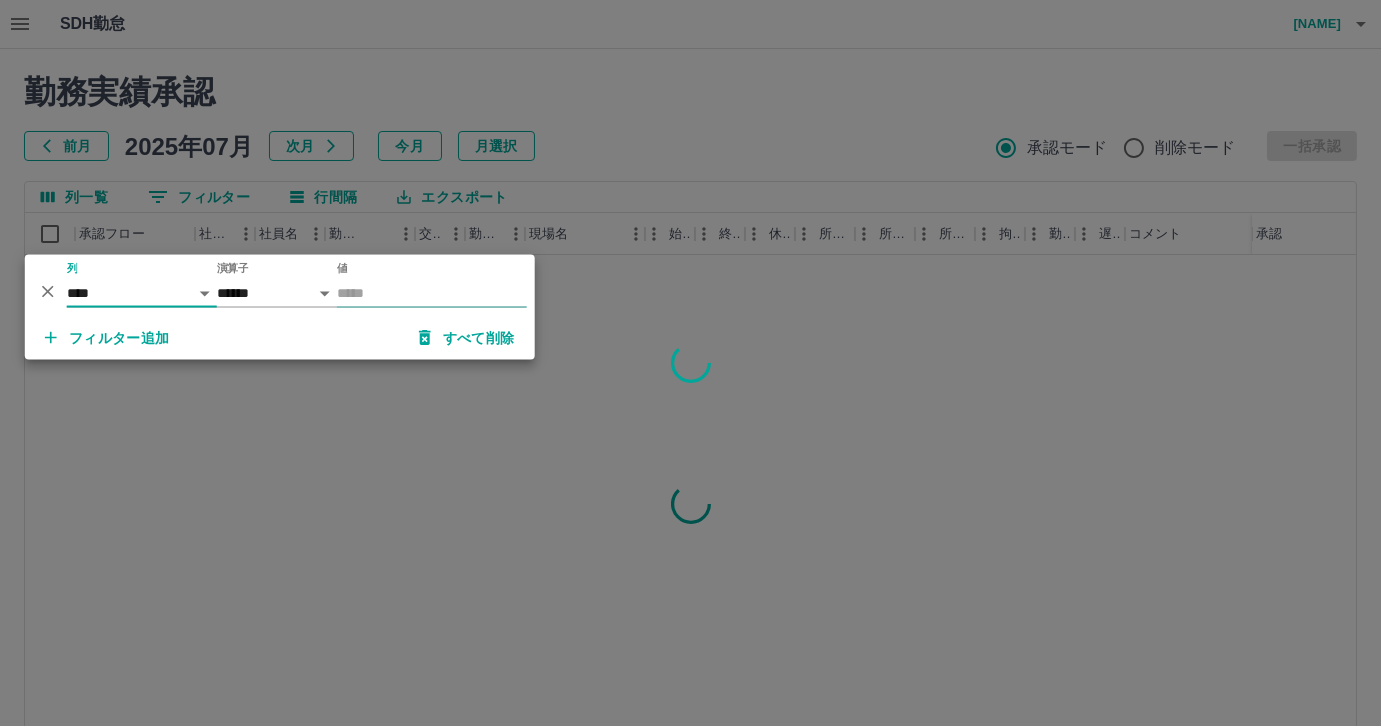 click on "値" at bounding box center (432, 293) 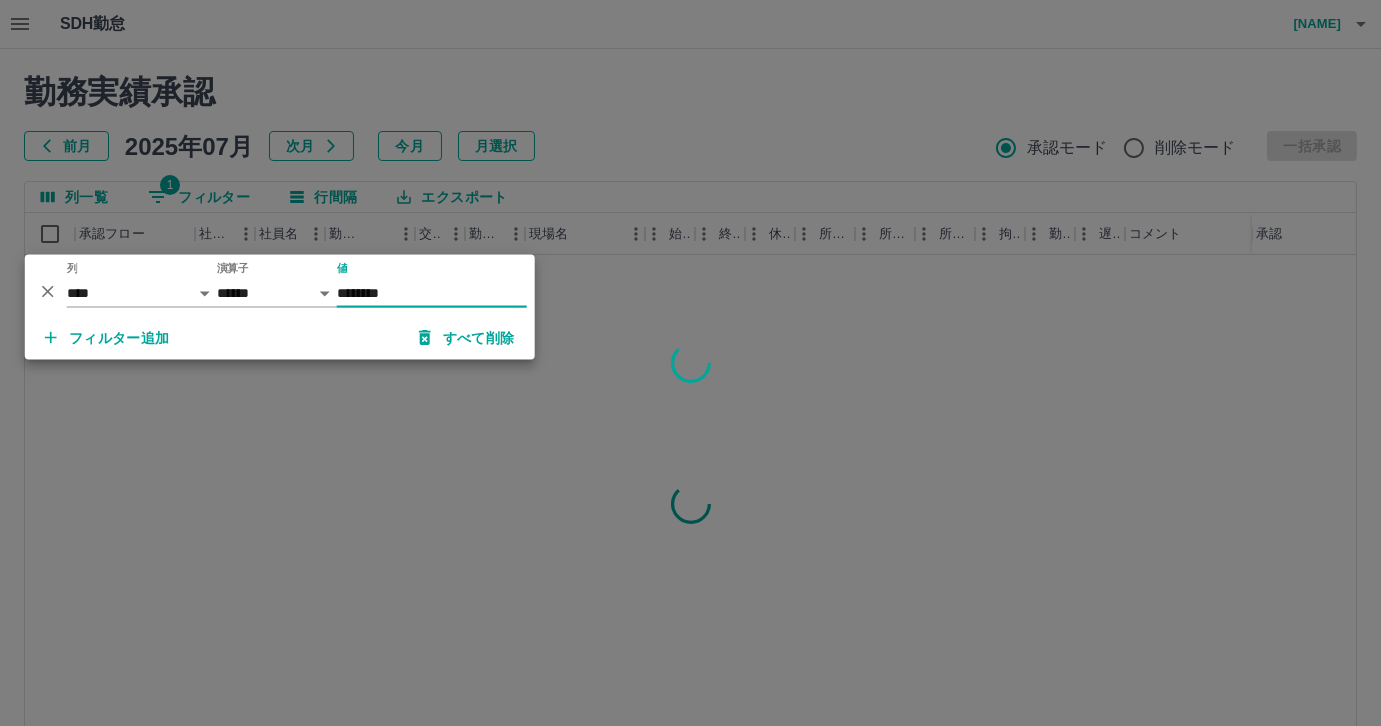 type on "********" 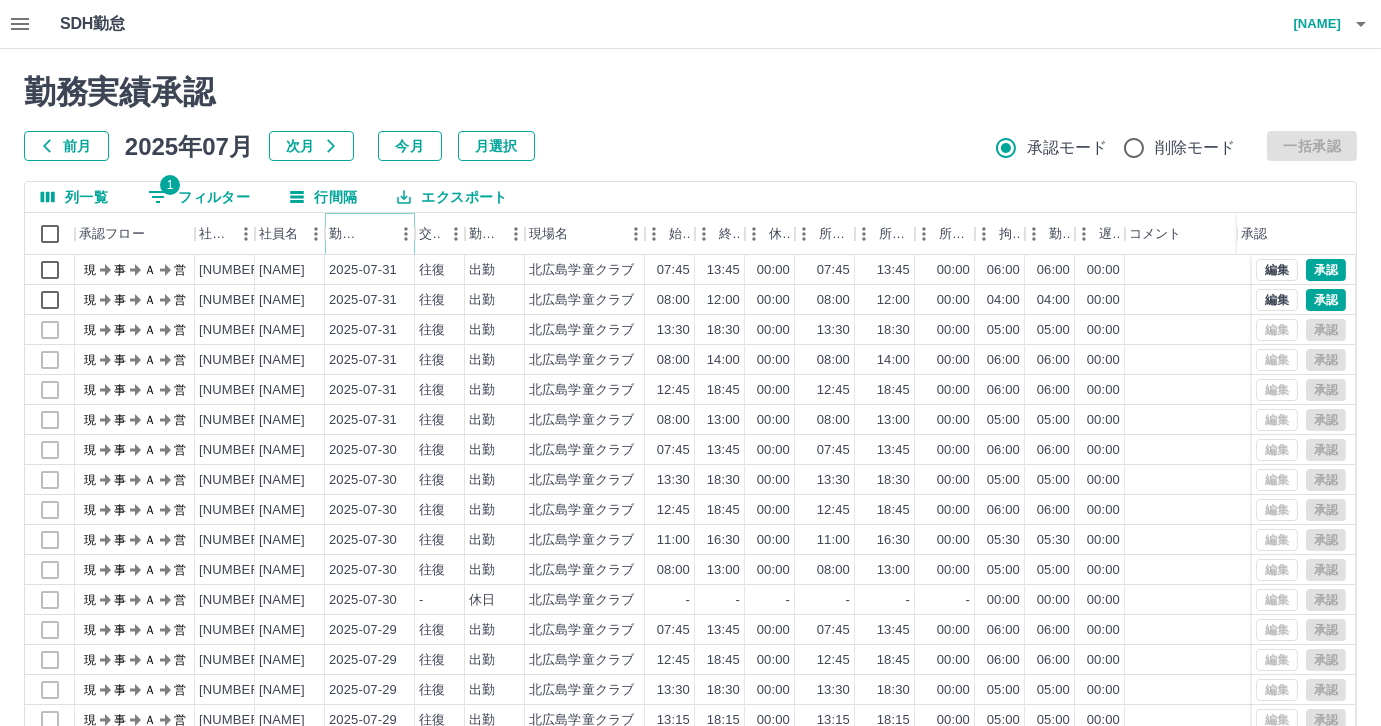 click at bounding box center [377, 234] 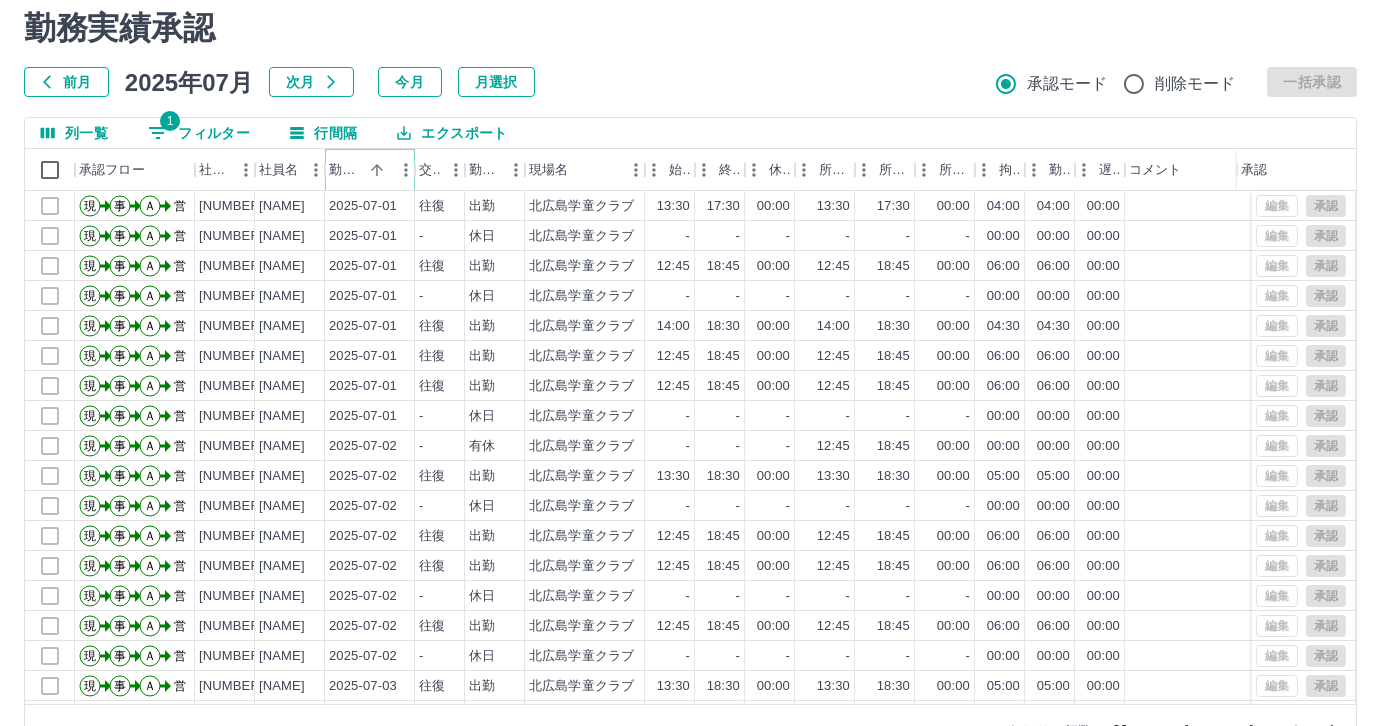 scroll, scrollTop: 118, scrollLeft: 0, axis: vertical 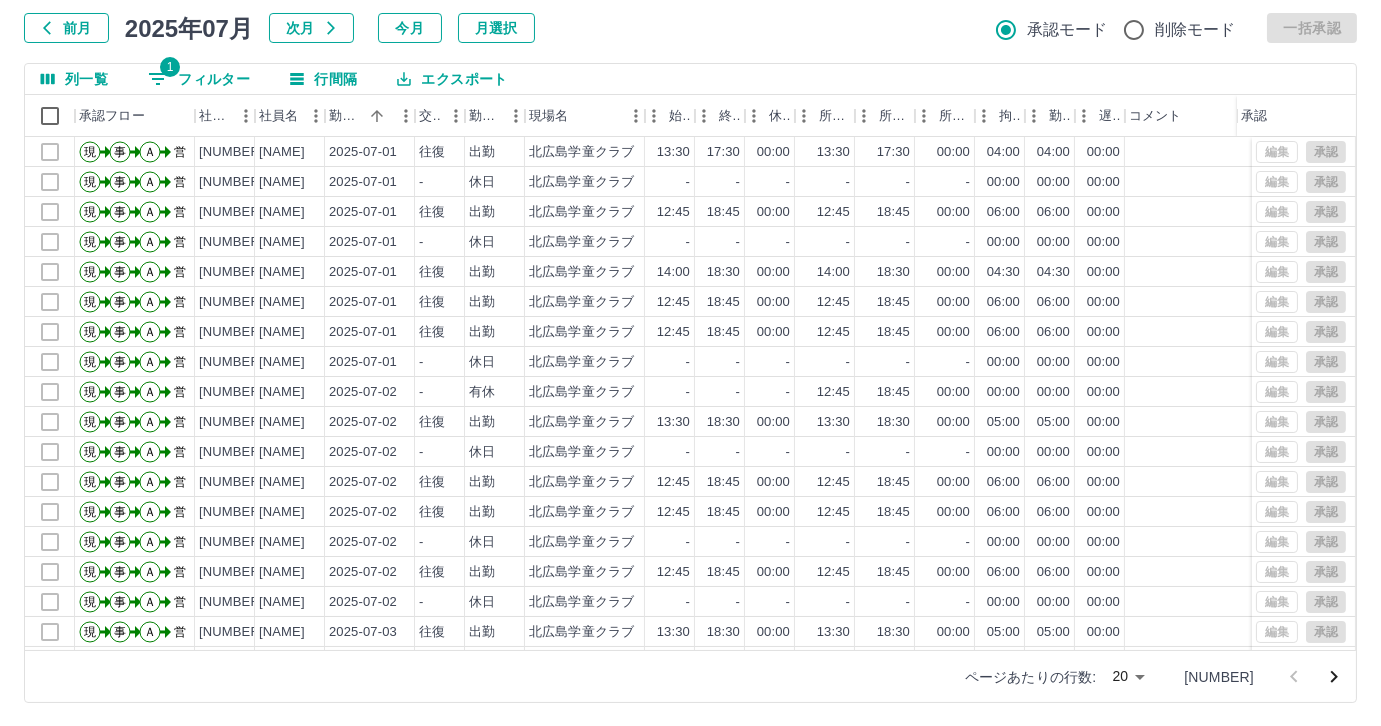 click on "SDH勤怠 [NAME] 勤務実績承認 前月 2025年07月 次月 今月 月選択 承認モード 削除モード 一括承認 列一覧 1 フィルター 行間隔 エクスポート 承認フロー 社員番号 社員名 勤務日 交通費 勤務区分 現場名 始業 終業 休憩 所定開始 所定終業 所定休憩 拘束 勤務 遅刻等 コメント ステータス 承認 現 事 Ａ 営 [NUMBER] [NAME] 2025-07-01 往復 出勤 北広島学童クラブ 13:30 17:30 00:00 13:30 17:30 00:00 04:00 04:00 00:00 営業所長承認待 現 事 Ａ 営 [NUMBER] [NAME] 2025-07-01  -  休日 北広島学童クラブ - - - - - - 00:00 00:00 00:00 営業所長承認待 現 事 Ａ 営 [NUMBER] [NAME] 2025-07-01 往復 出勤 北広島学童クラブ 12:45 18:45 00:00 12:45 18:45 00:00 06:00 06:00 00:00 営業所長承認待 現 事 Ａ 営 [NUMBER] [NAME] 2025-07-01  -  休日 北広島学童クラブ - - - - - - 00:00 00:00 00:00 営業所長承認待 現 事 Ａ 営 -" at bounding box center [690, 304] 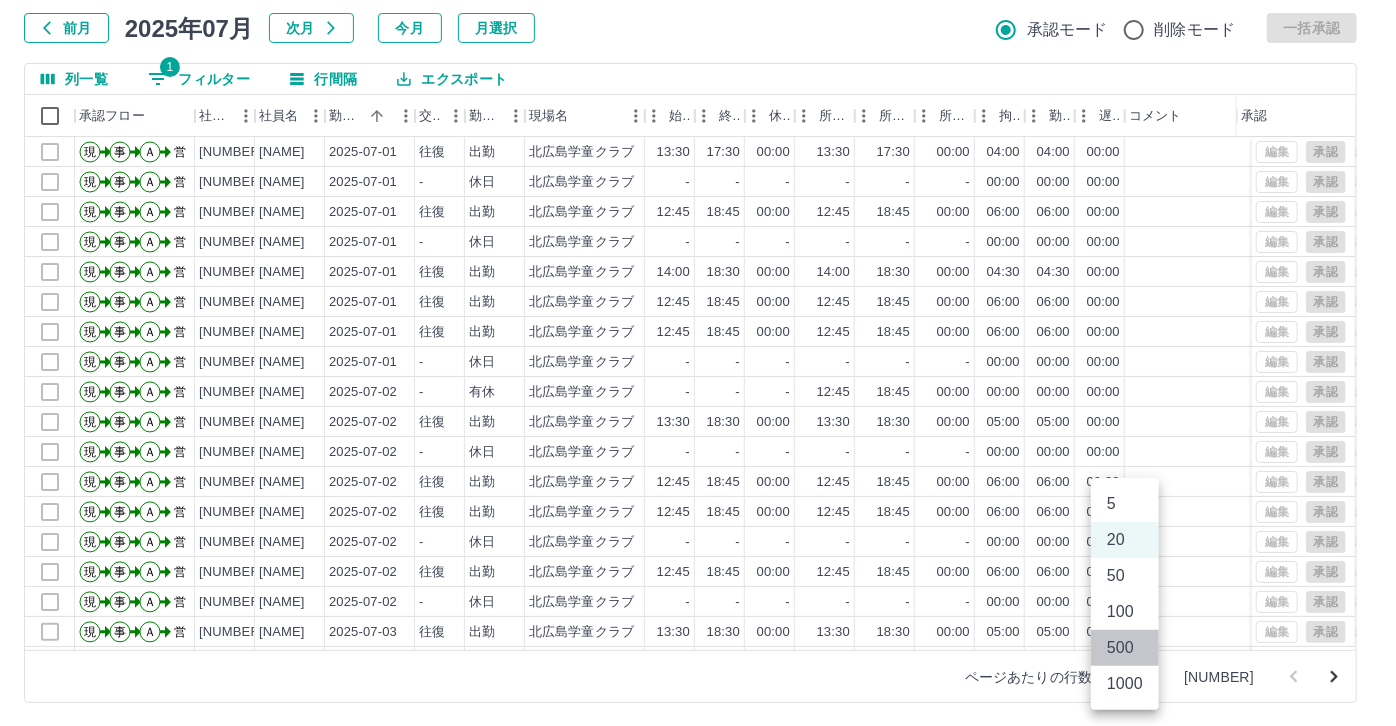 click on "500" at bounding box center (1125, 648) 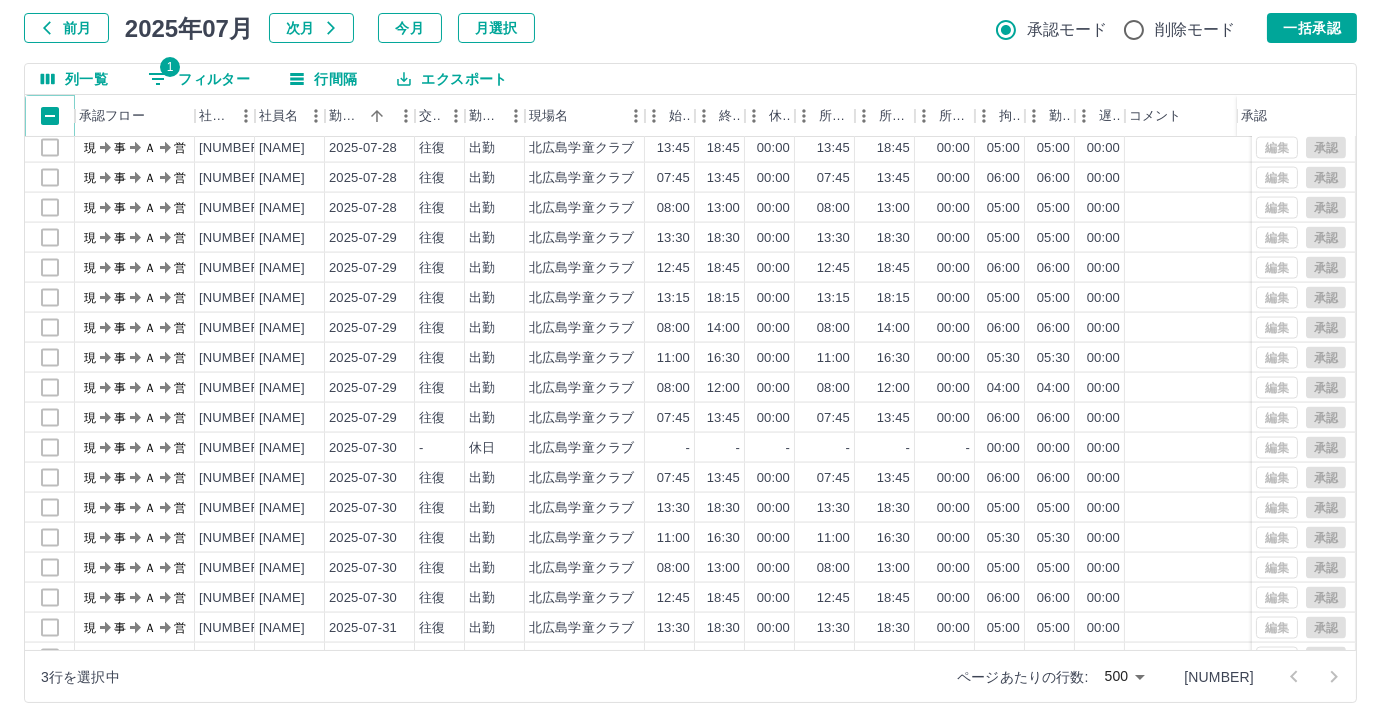 scroll, scrollTop: 6610, scrollLeft: 0, axis: vertical 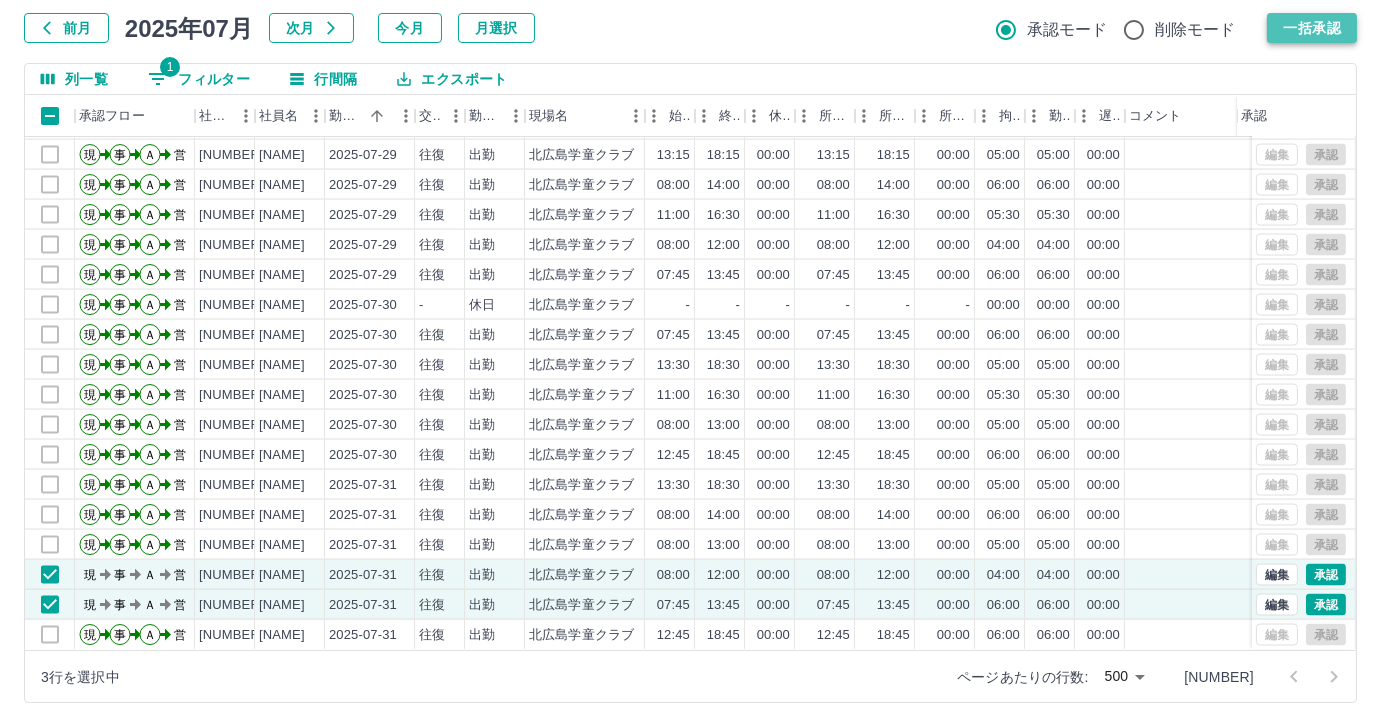 click on "一括承認" at bounding box center (1312, 28) 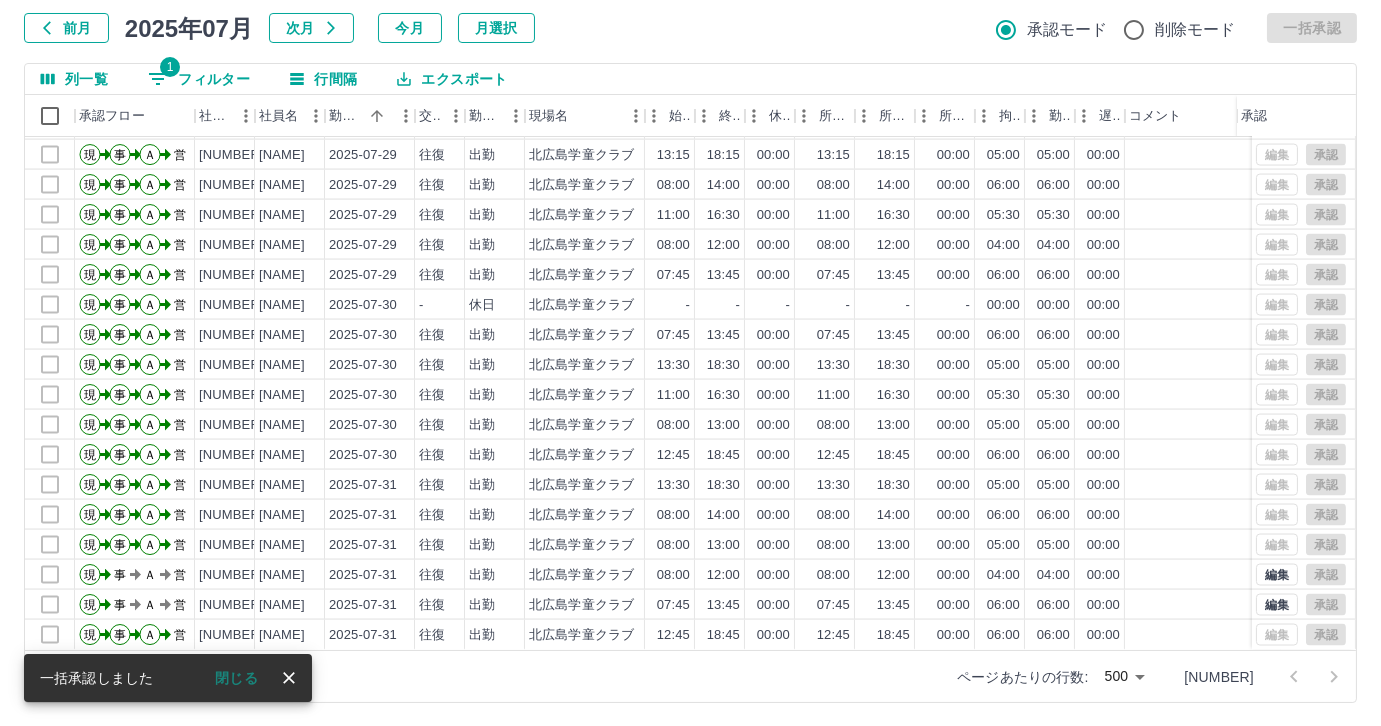 click on "1 フィルター" at bounding box center (199, 79) 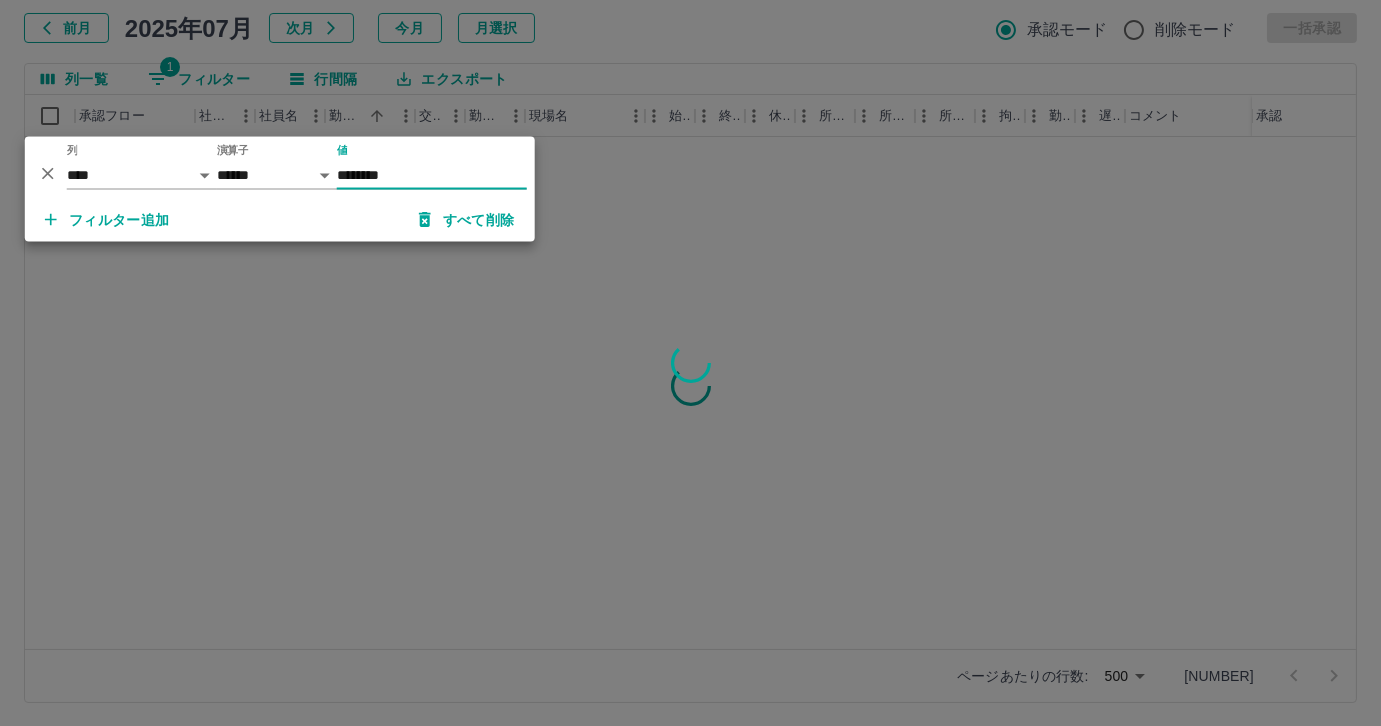 scroll, scrollTop: 0, scrollLeft: 0, axis: both 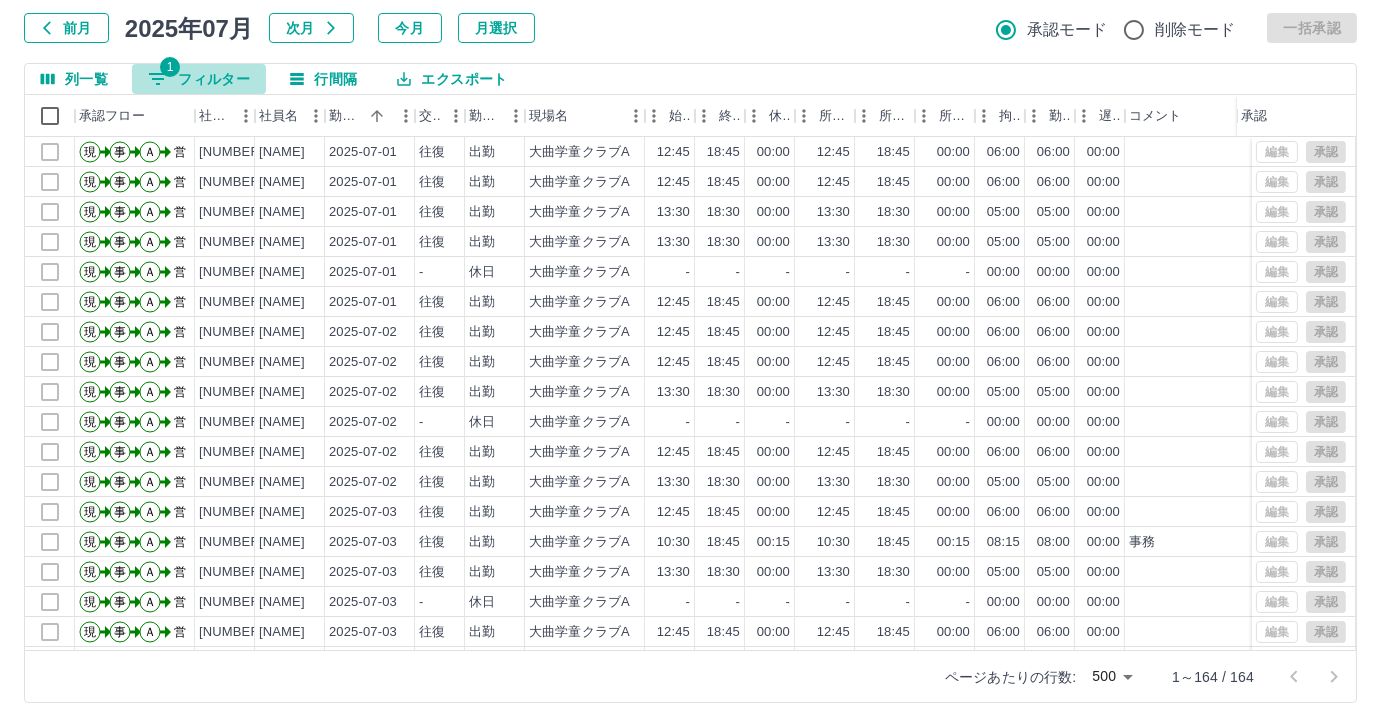 click on "1 フィルター" at bounding box center [199, 79] 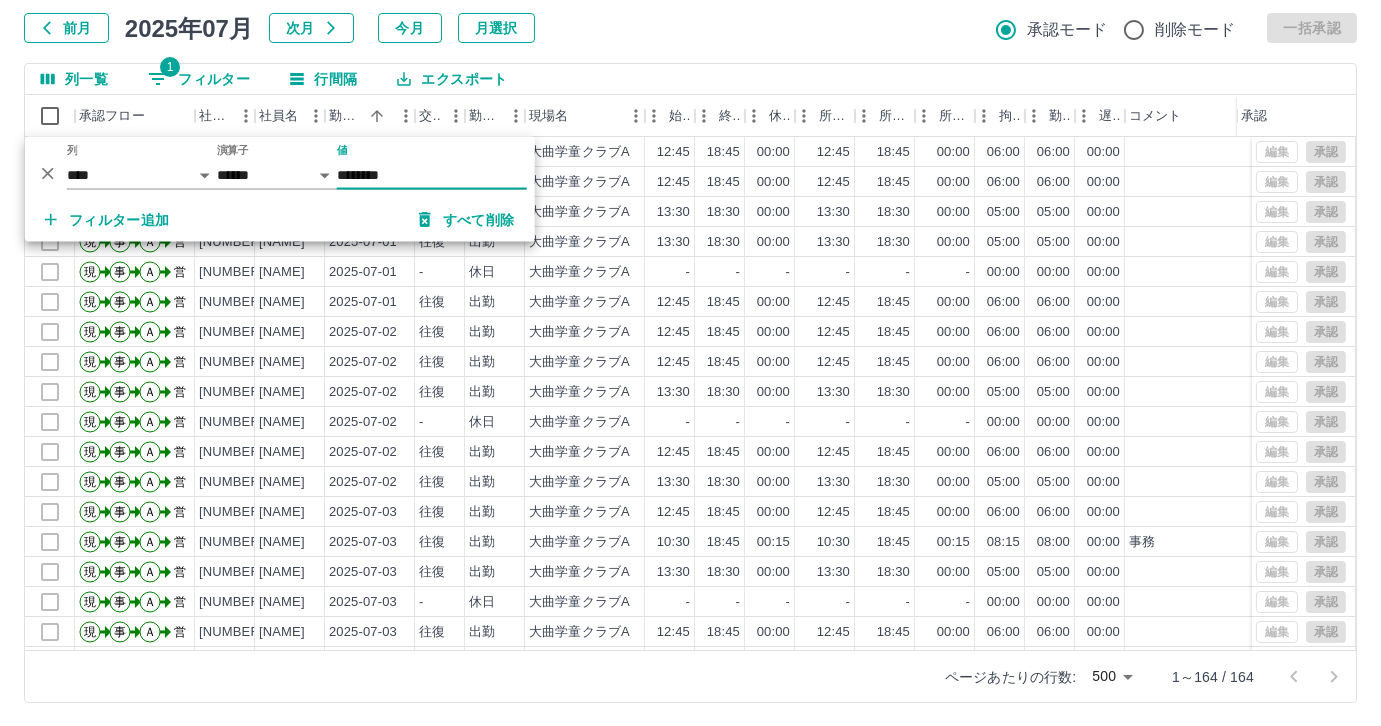 click on "1 フィルター" at bounding box center [199, 79] 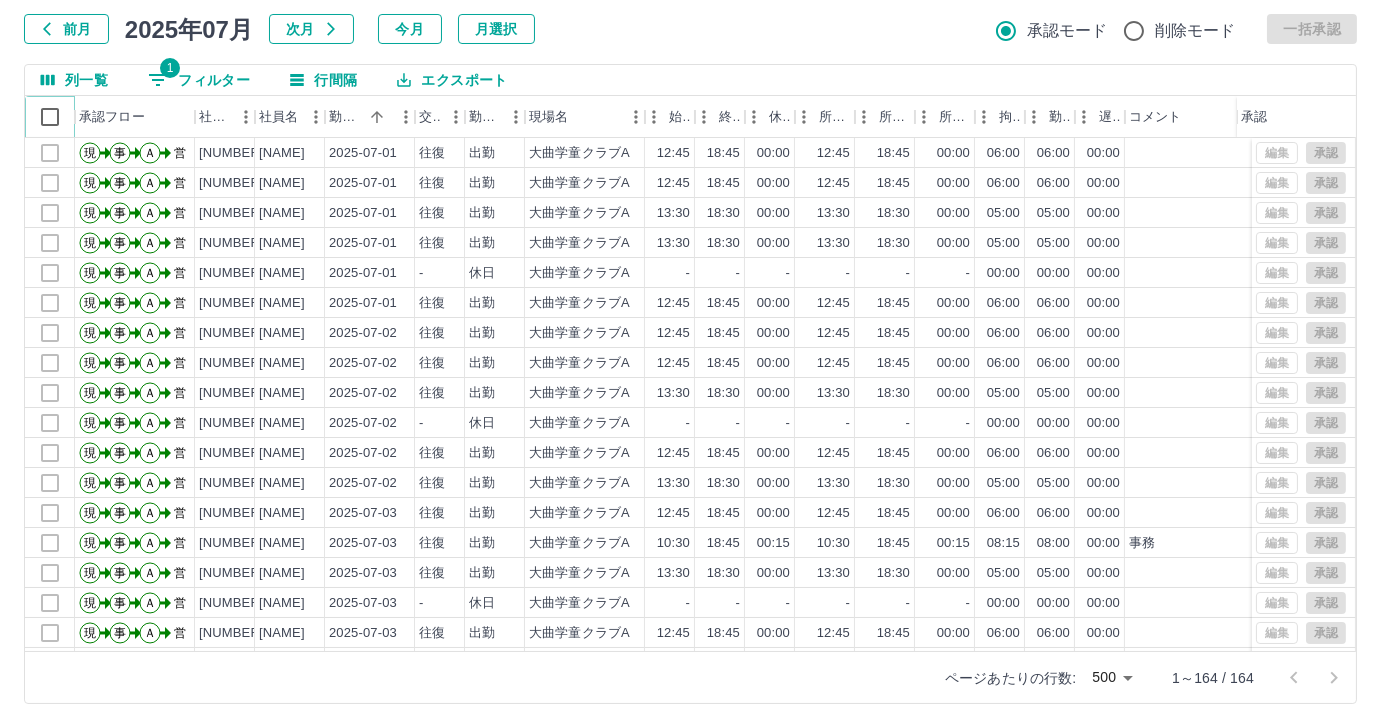 scroll, scrollTop: 118, scrollLeft: 0, axis: vertical 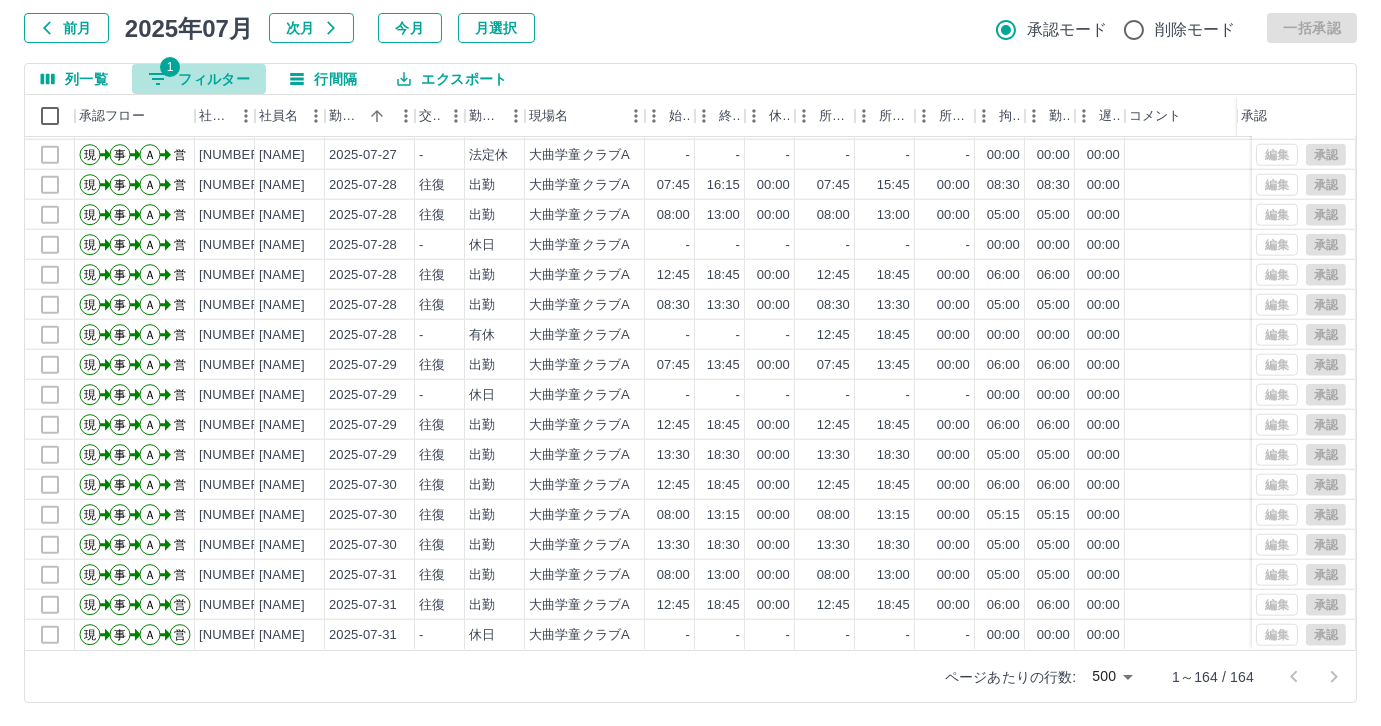 drag, startPoint x: 221, startPoint y: 79, endPoint x: 328, endPoint y: 126, distance: 116.86745 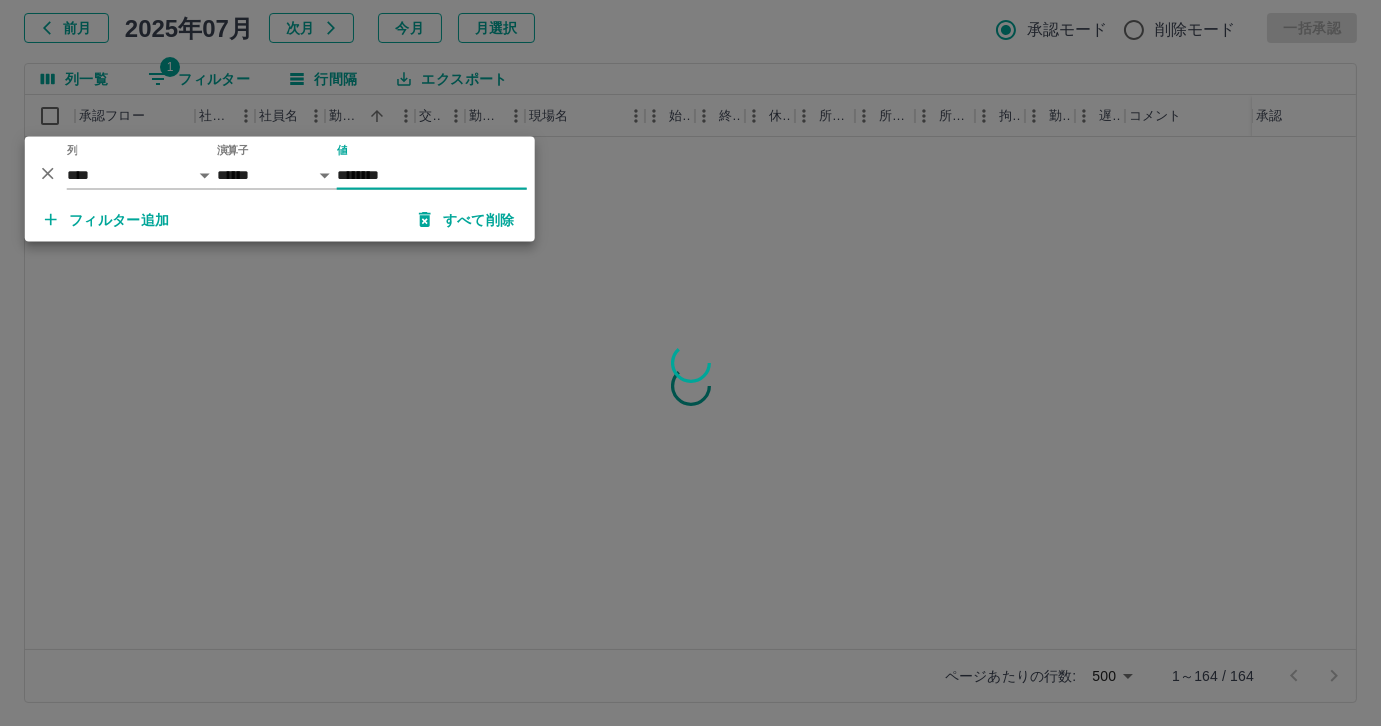 scroll, scrollTop: 0, scrollLeft: 0, axis: both 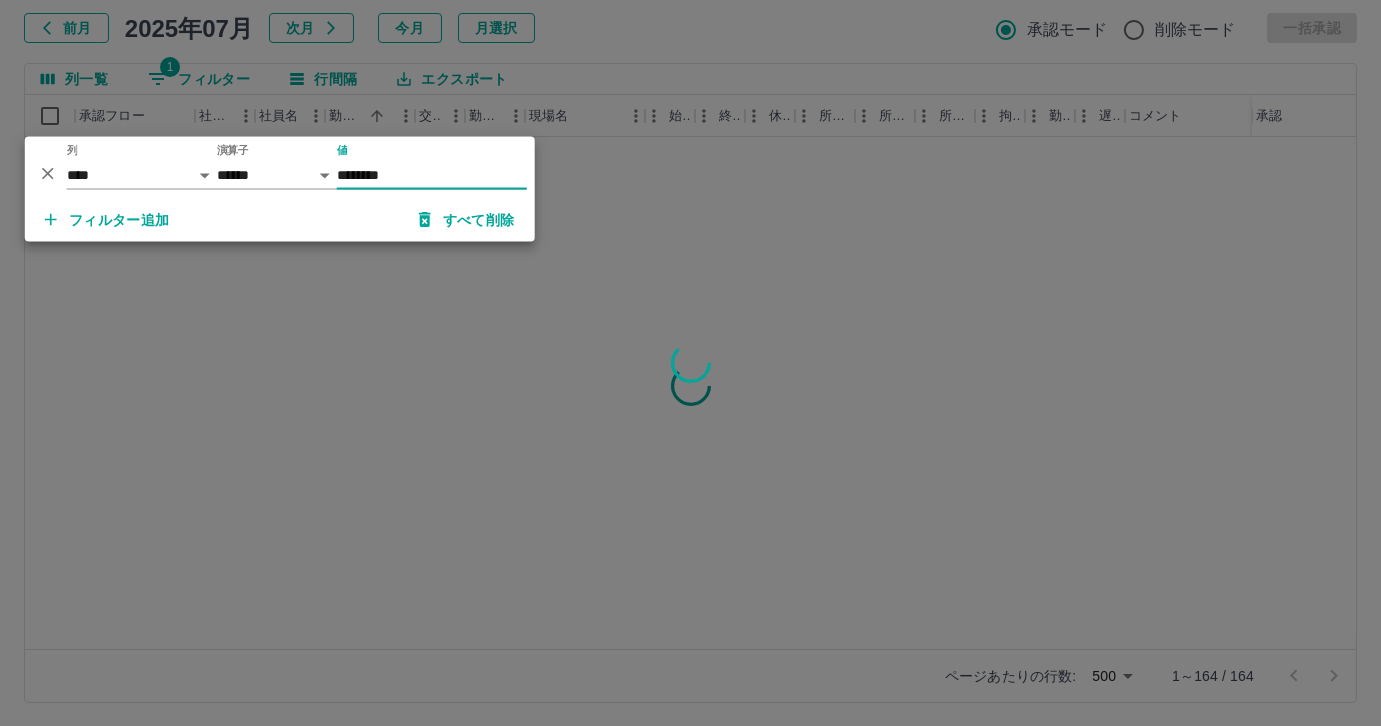 type on "********" 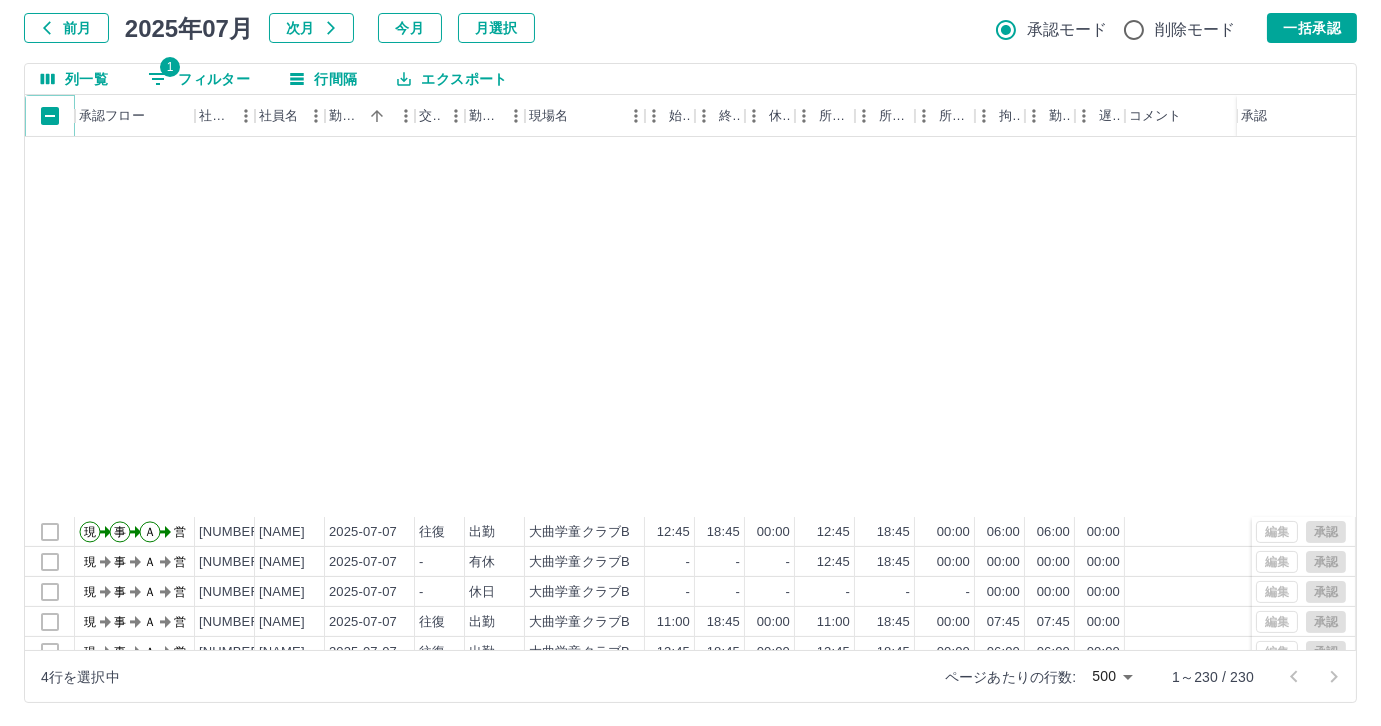 scroll, scrollTop: 1454, scrollLeft: 0, axis: vertical 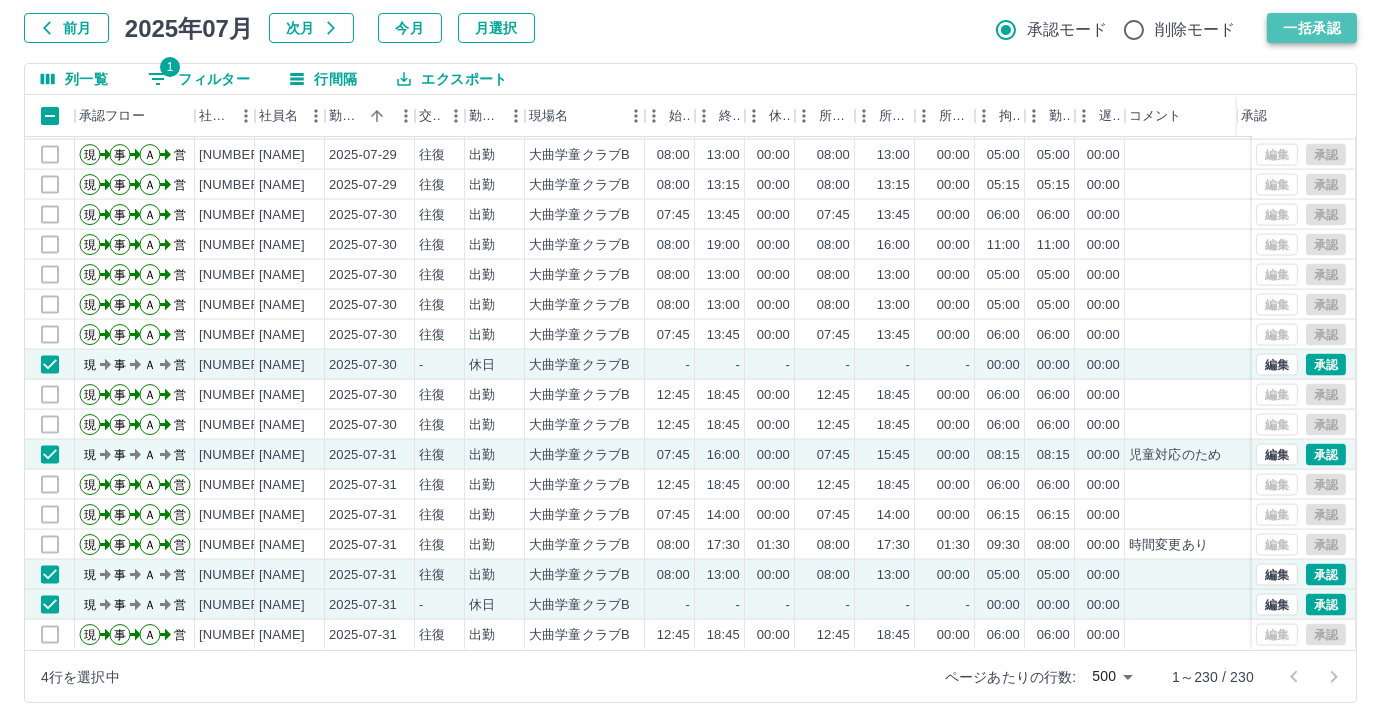 click on "一括承認" at bounding box center (1312, 28) 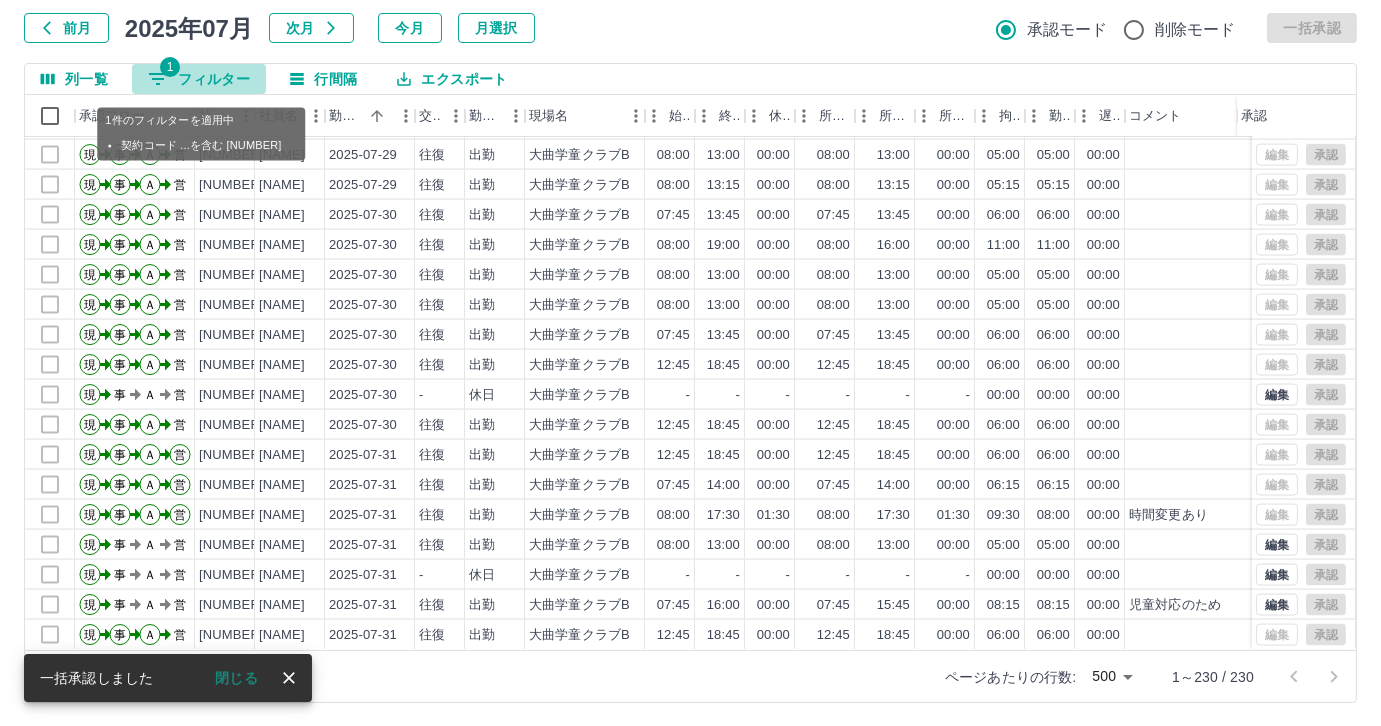 click on "1 フィルター" at bounding box center [199, 79] 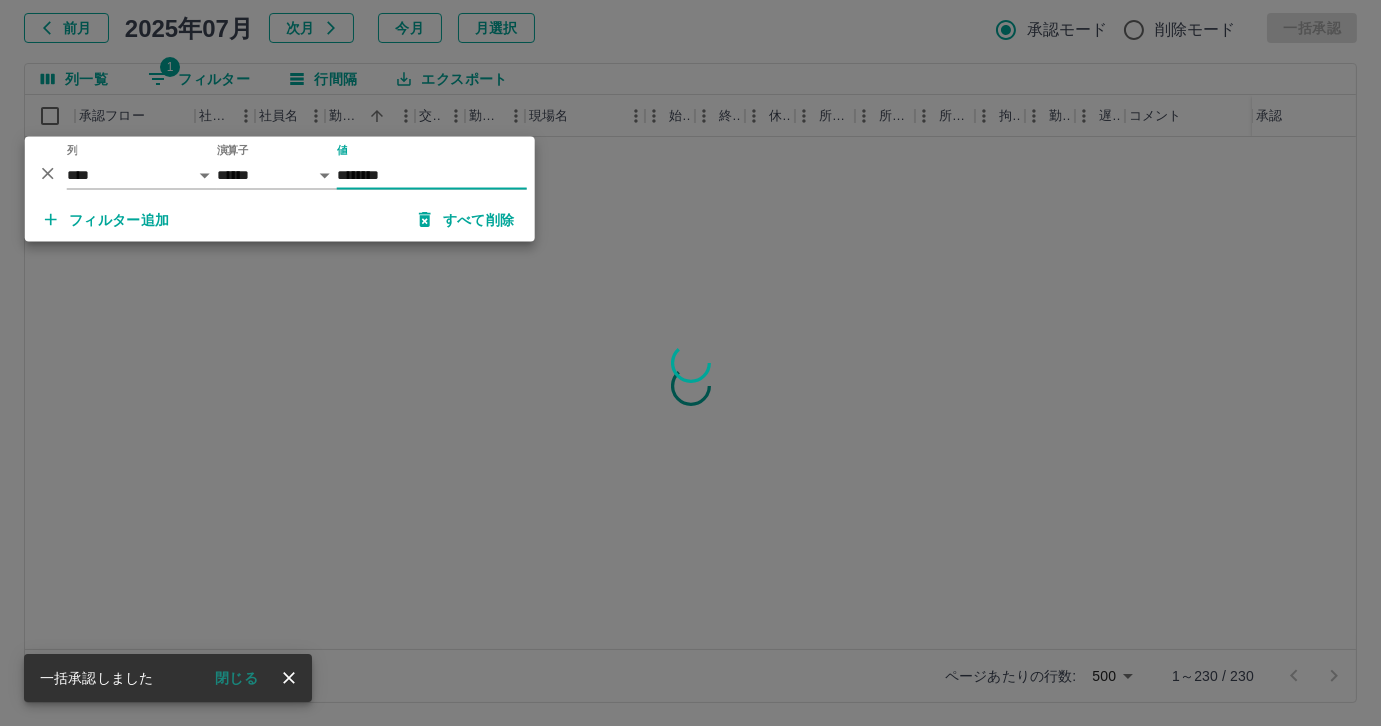 scroll, scrollTop: 0, scrollLeft: 0, axis: both 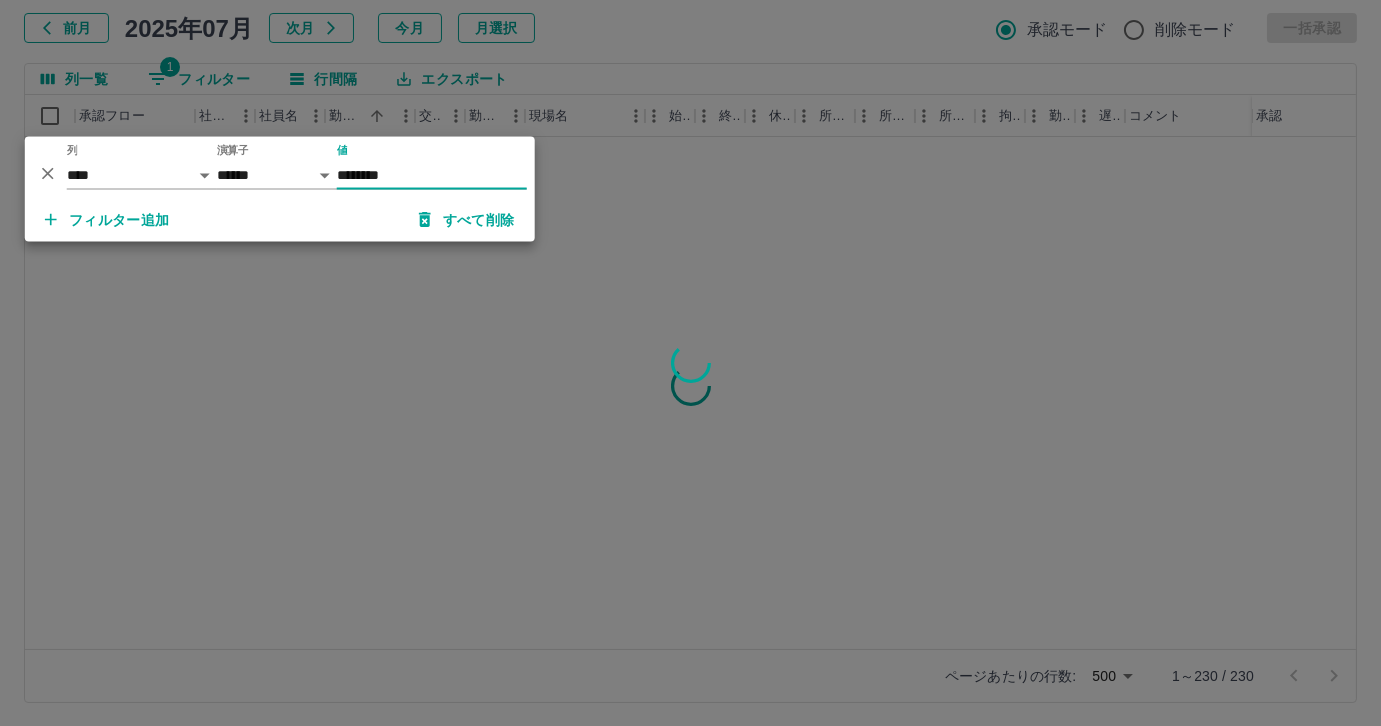 type on "********" 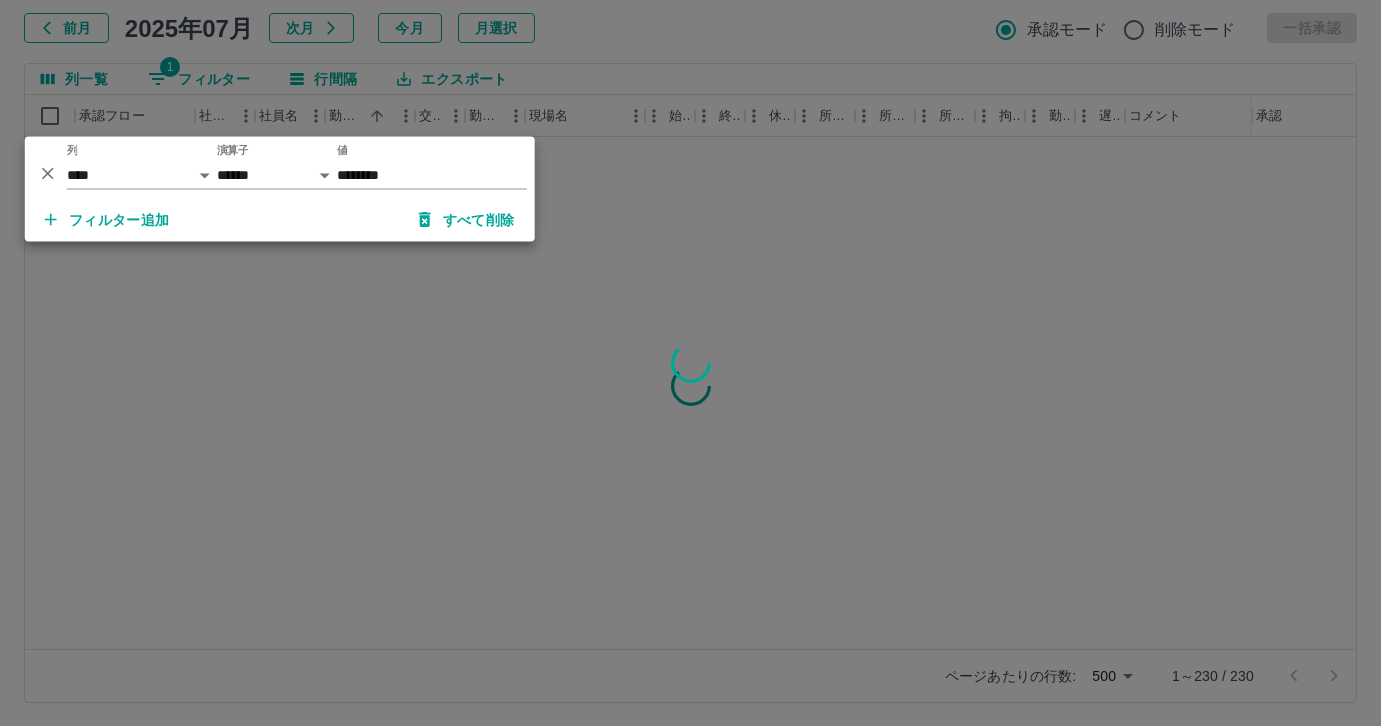 click at bounding box center [690, 363] 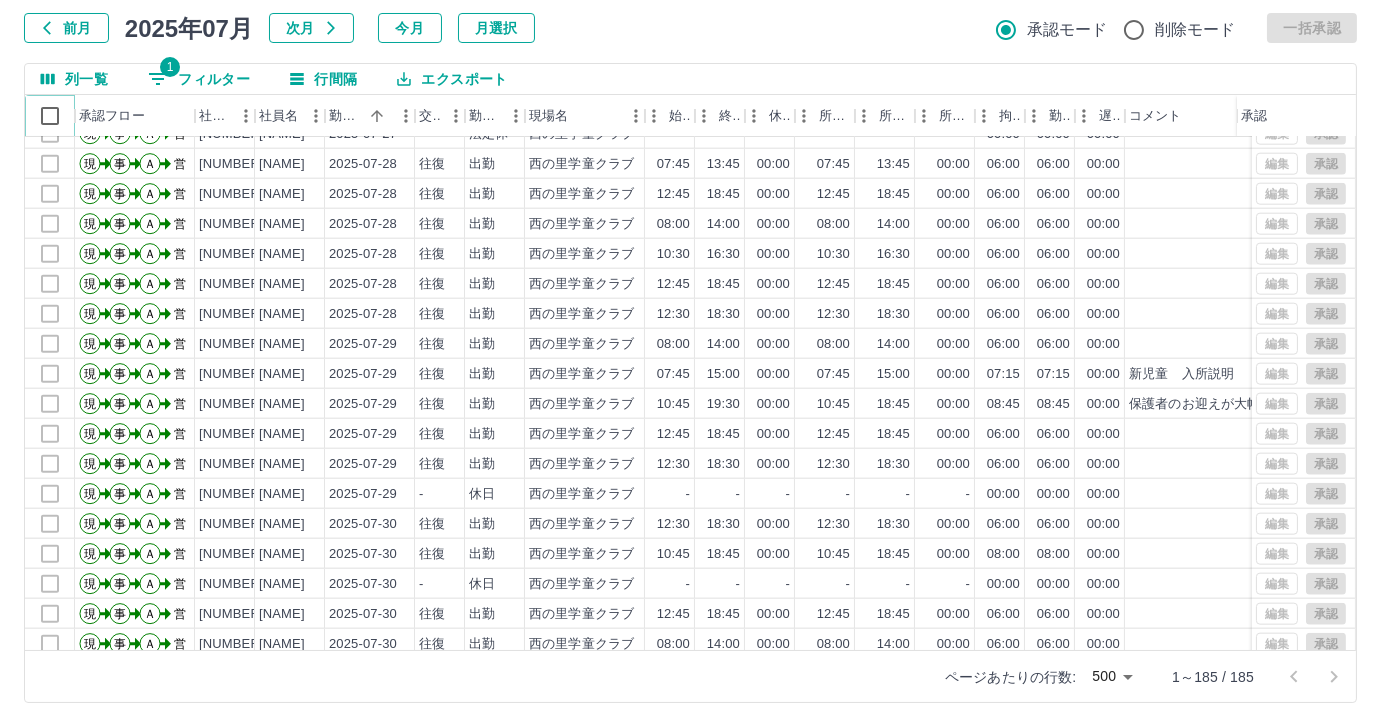 scroll, scrollTop: 5050, scrollLeft: 0, axis: vertical 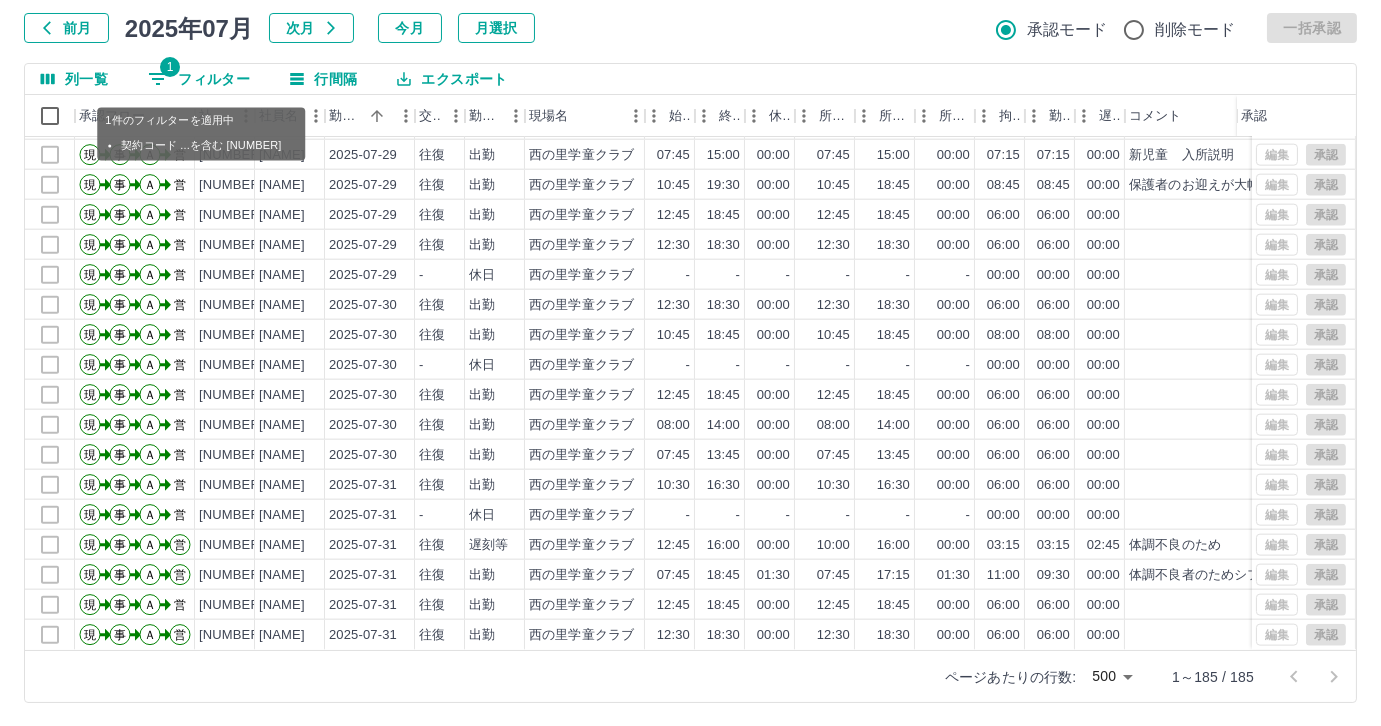 click on "1 フィルター" at bounding box center [199, 79] 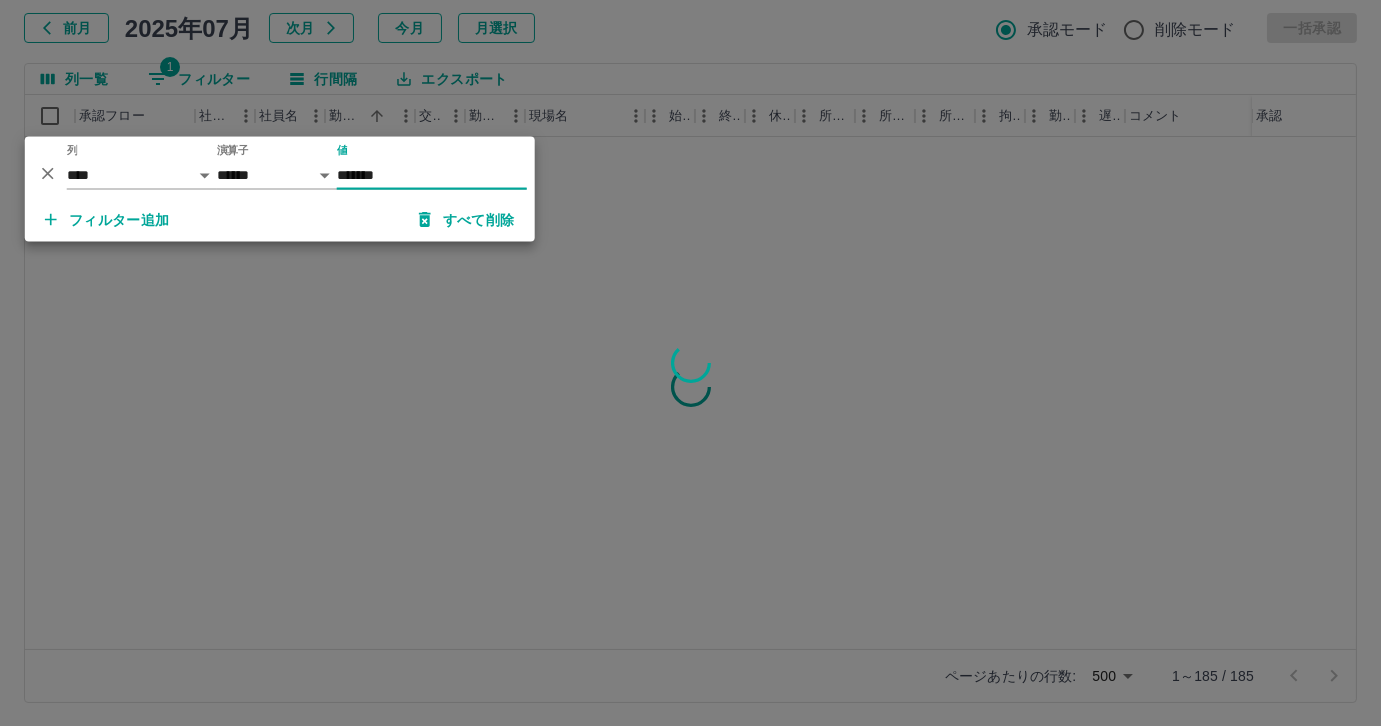 scroll, scrollTop: 0, scrollLeft: 0, axis: both 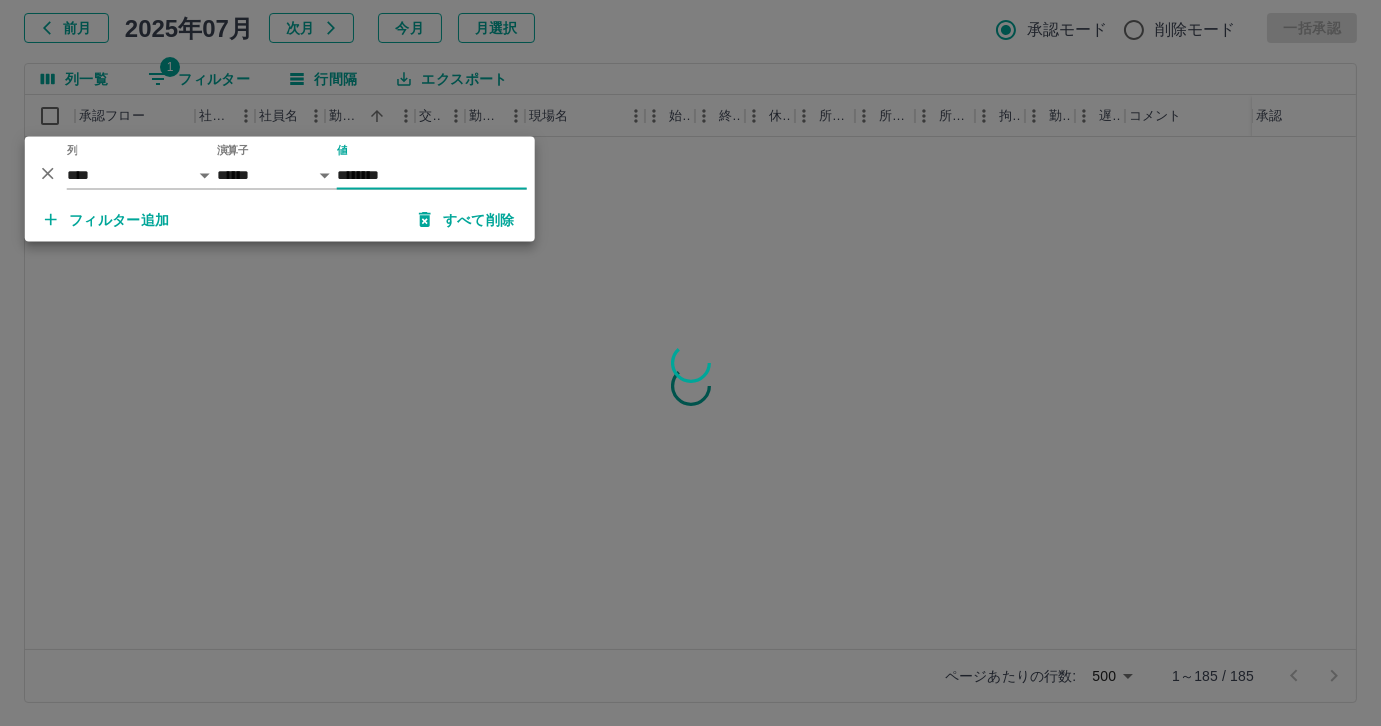 type on "********" 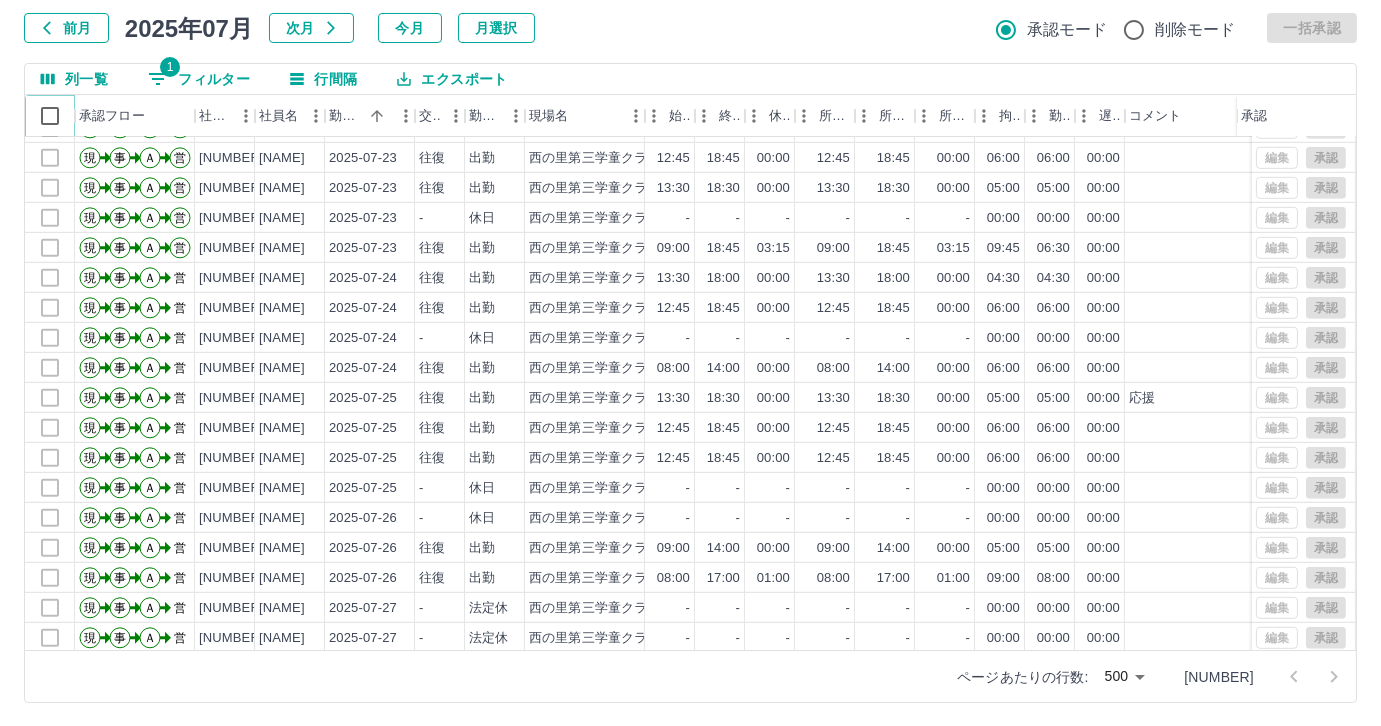 scroll, scrollTop: 2861, scrollLeft: 0, axis: vertical 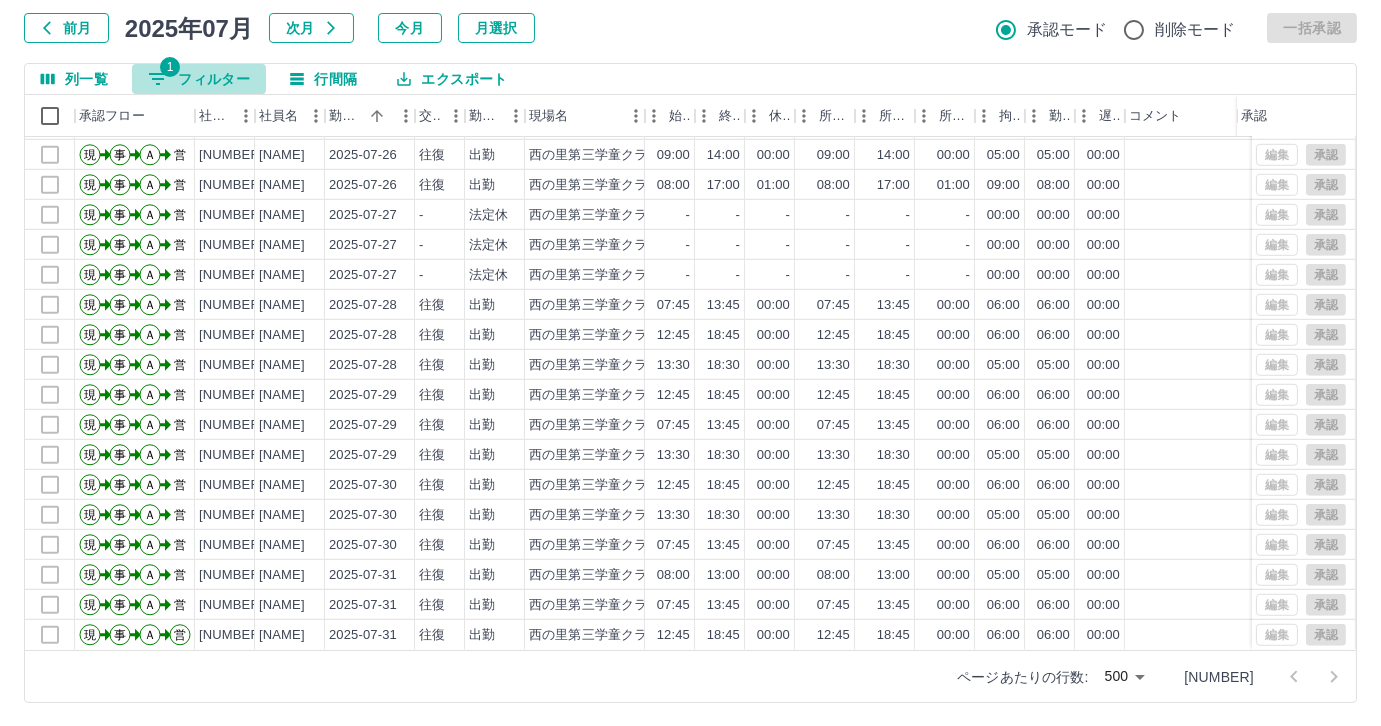 click on "1 フィルター" at bounding box center (199, 79) 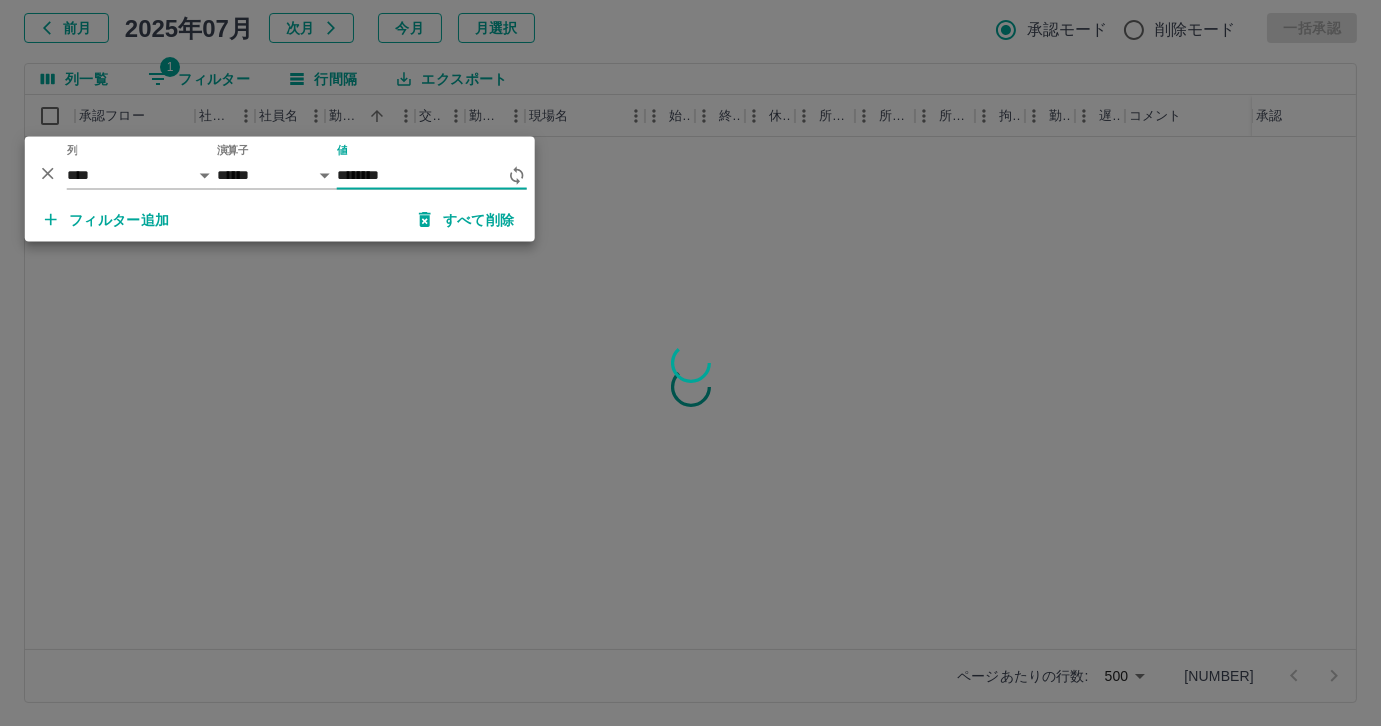 scroll, scrollTop: 0, scrollLeft: 0, axis: both 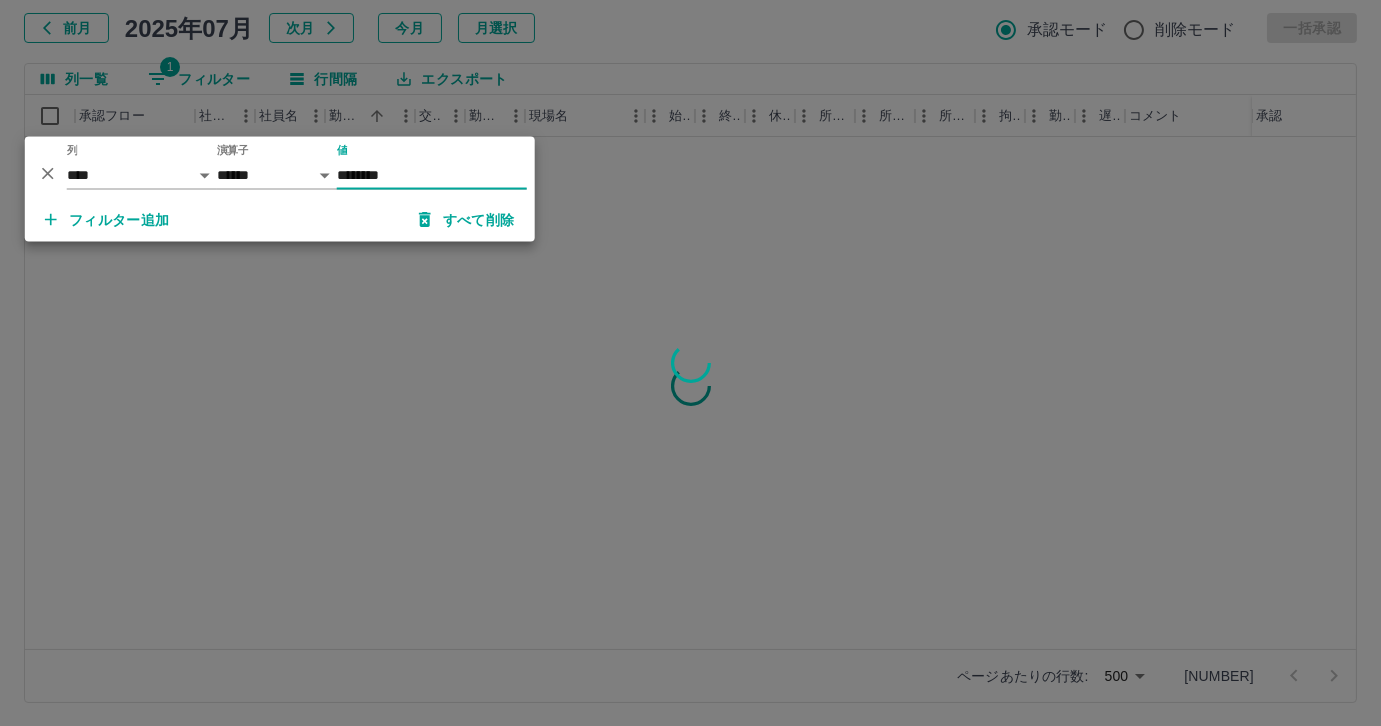 type on "********" 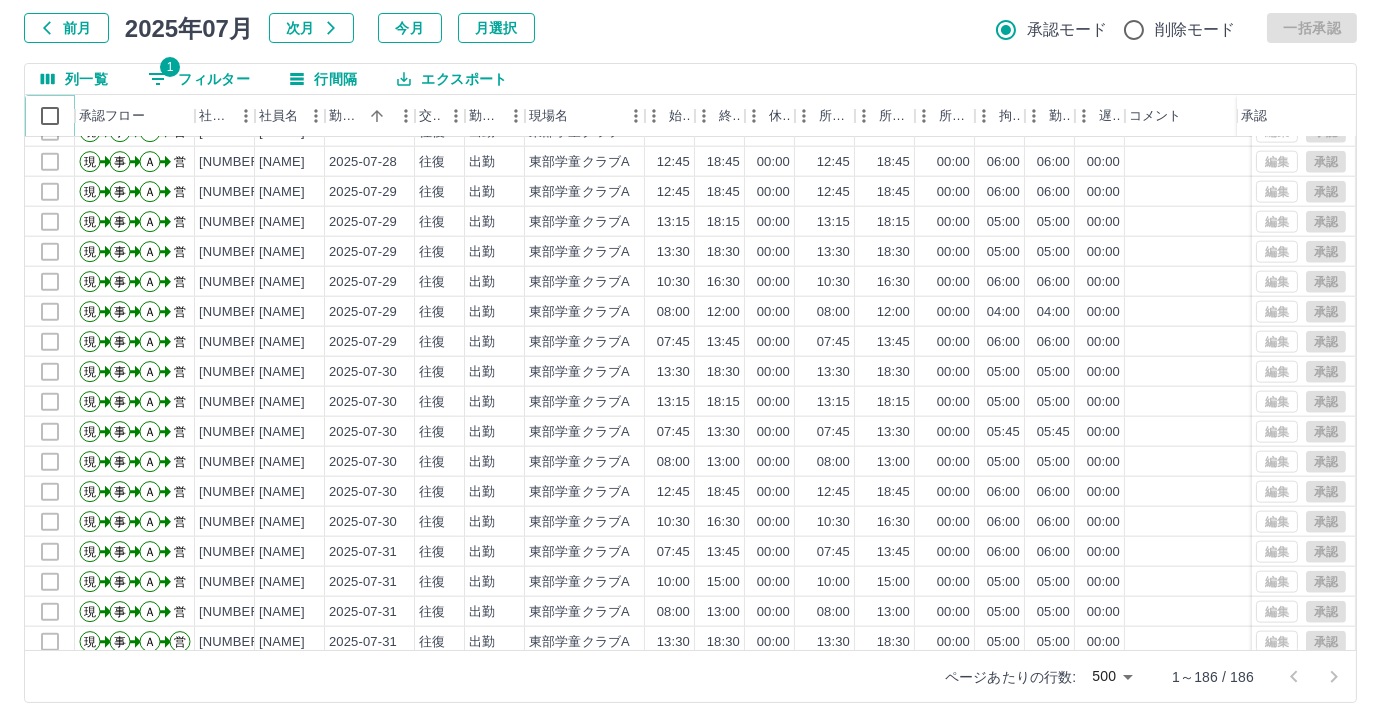 scroll, scrollTop: 5081, scrollLeft: 0, axis: vertical 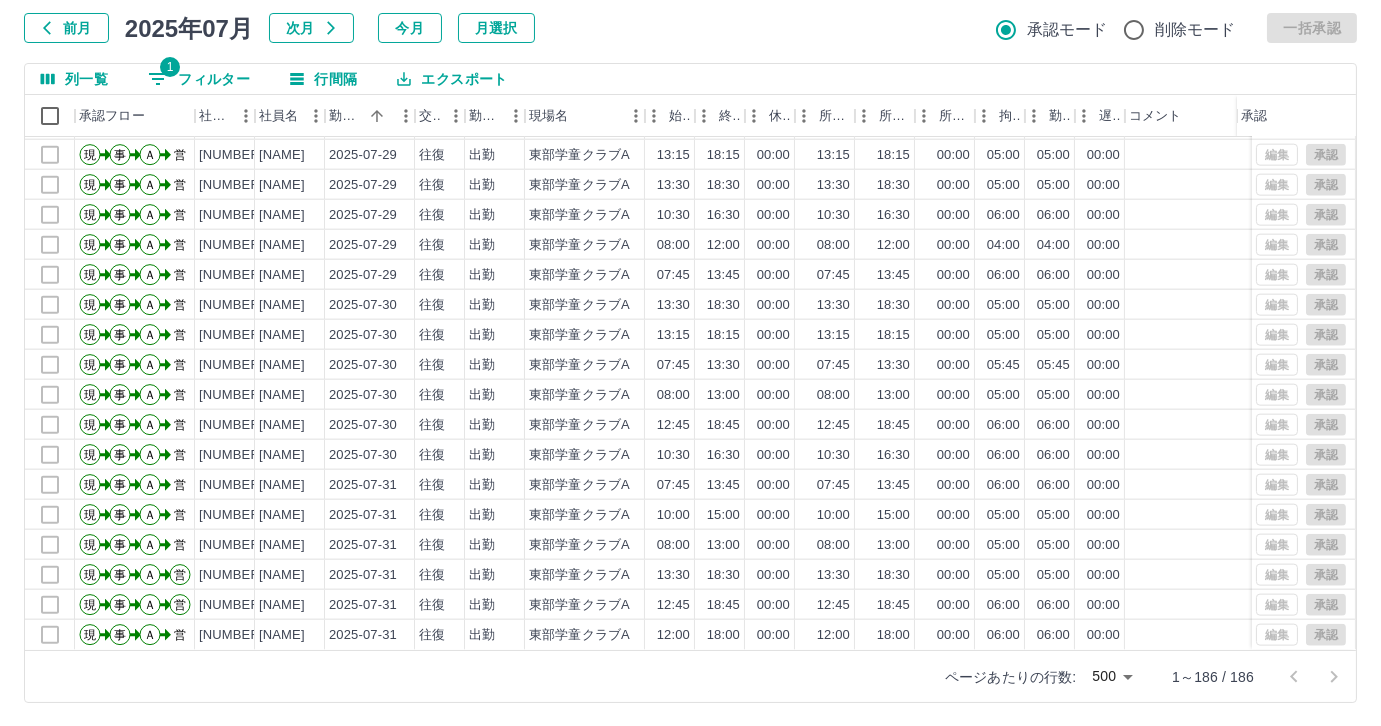 click on "1 フィルター" at bounding box center (199, 79) 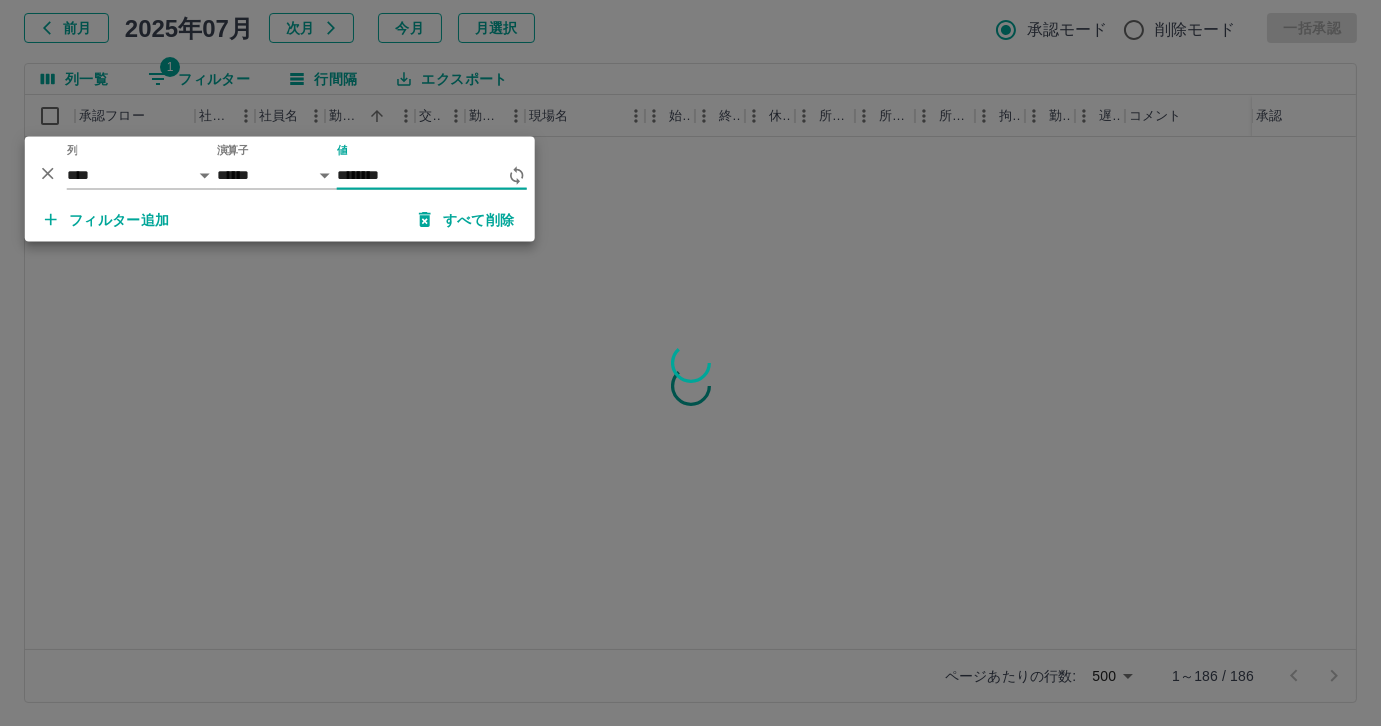 scroll, scrollTop: 0, scrollLeft: 0, axis: both 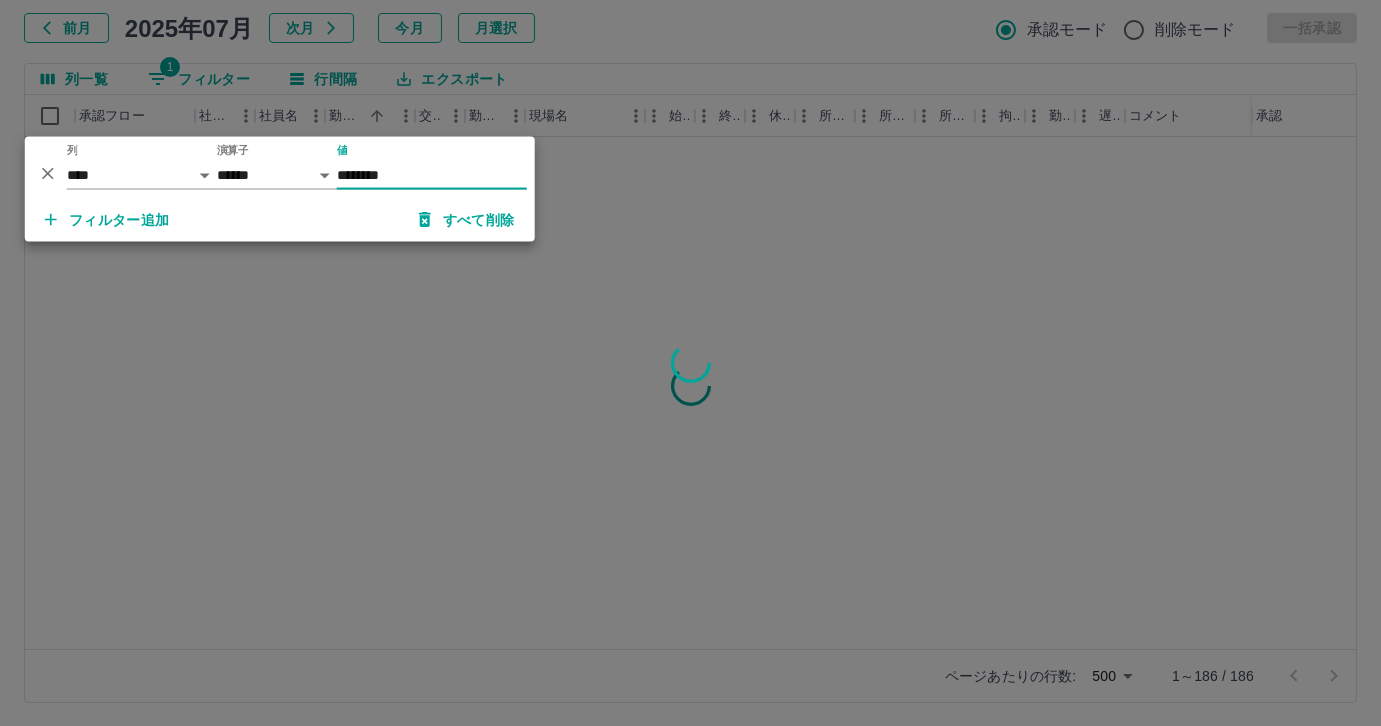 type on "********" 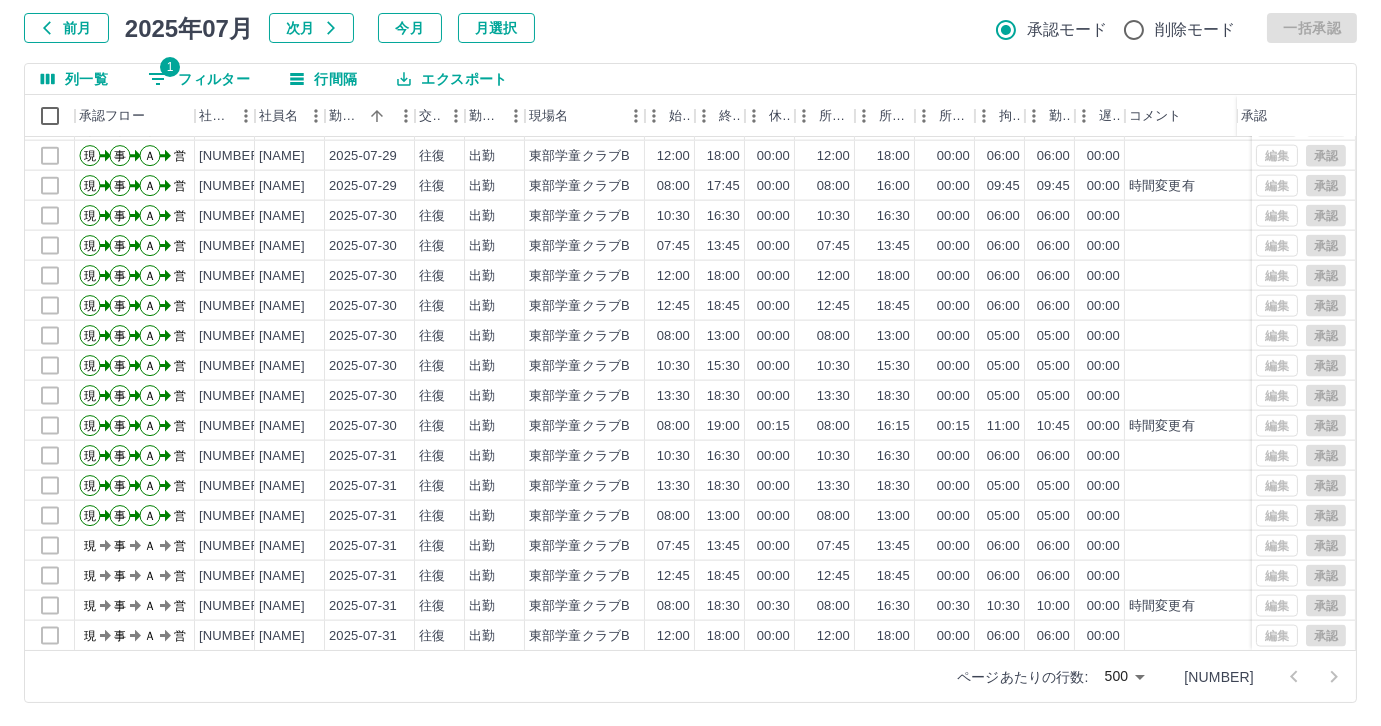 scroll, scrollTop: 5650, scrollLeft: 0, axis: vertical 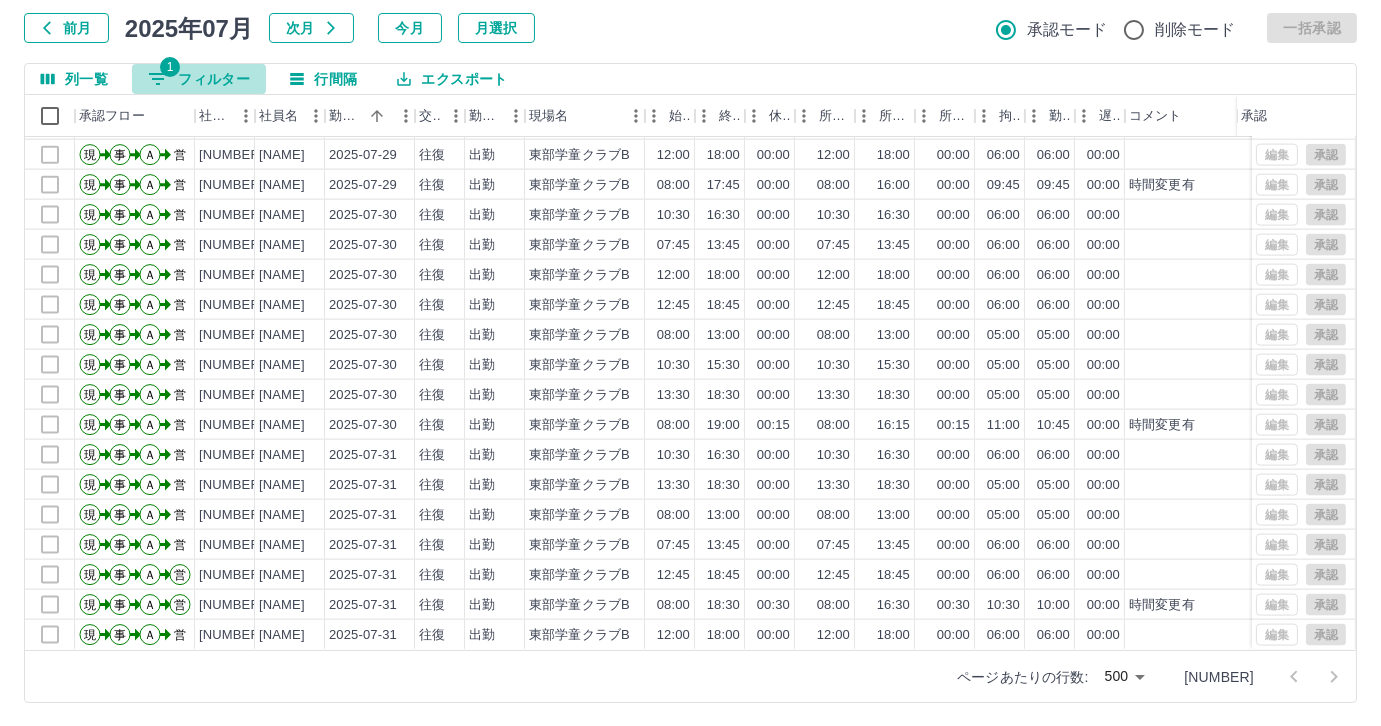 click on "1 フィルター" at bounding box center [199, 79] 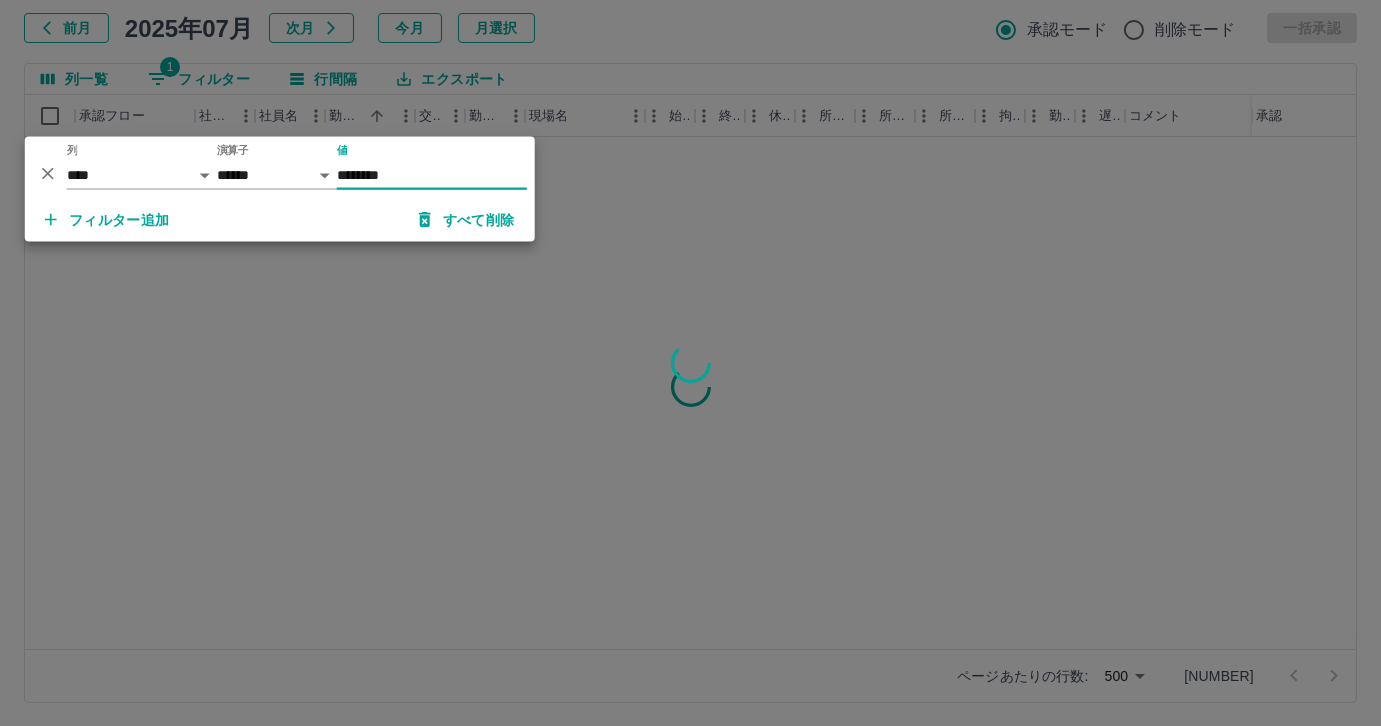 scroll, scrollTop: 0, scrollLeft: 0, axis: both 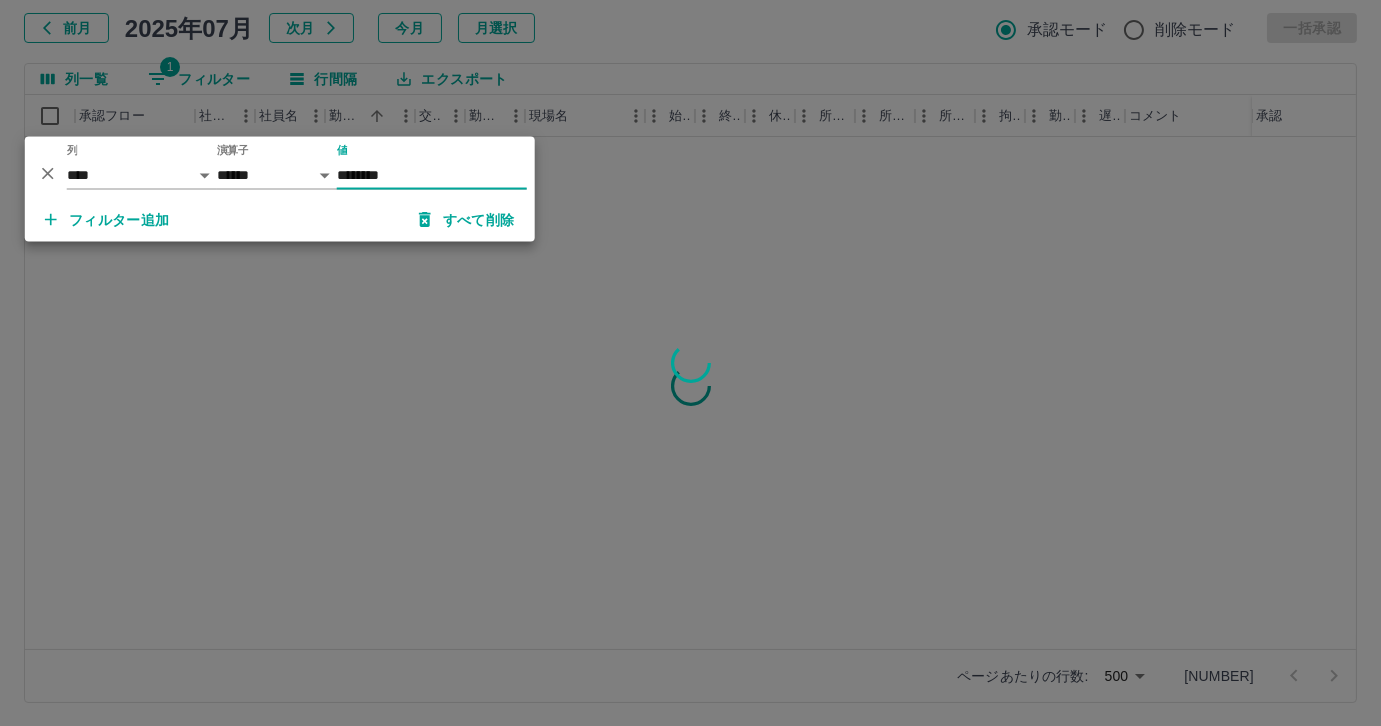 type on "********" 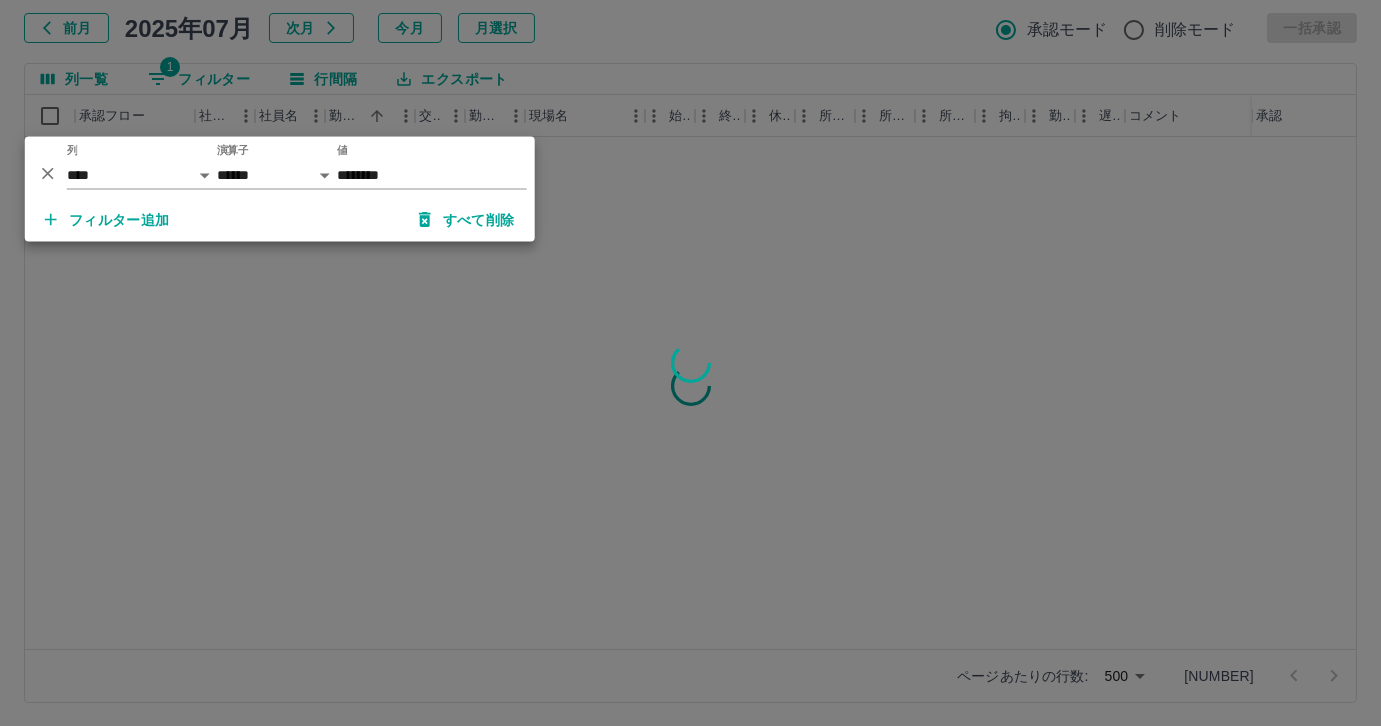 click at bounding box center (690, 363) 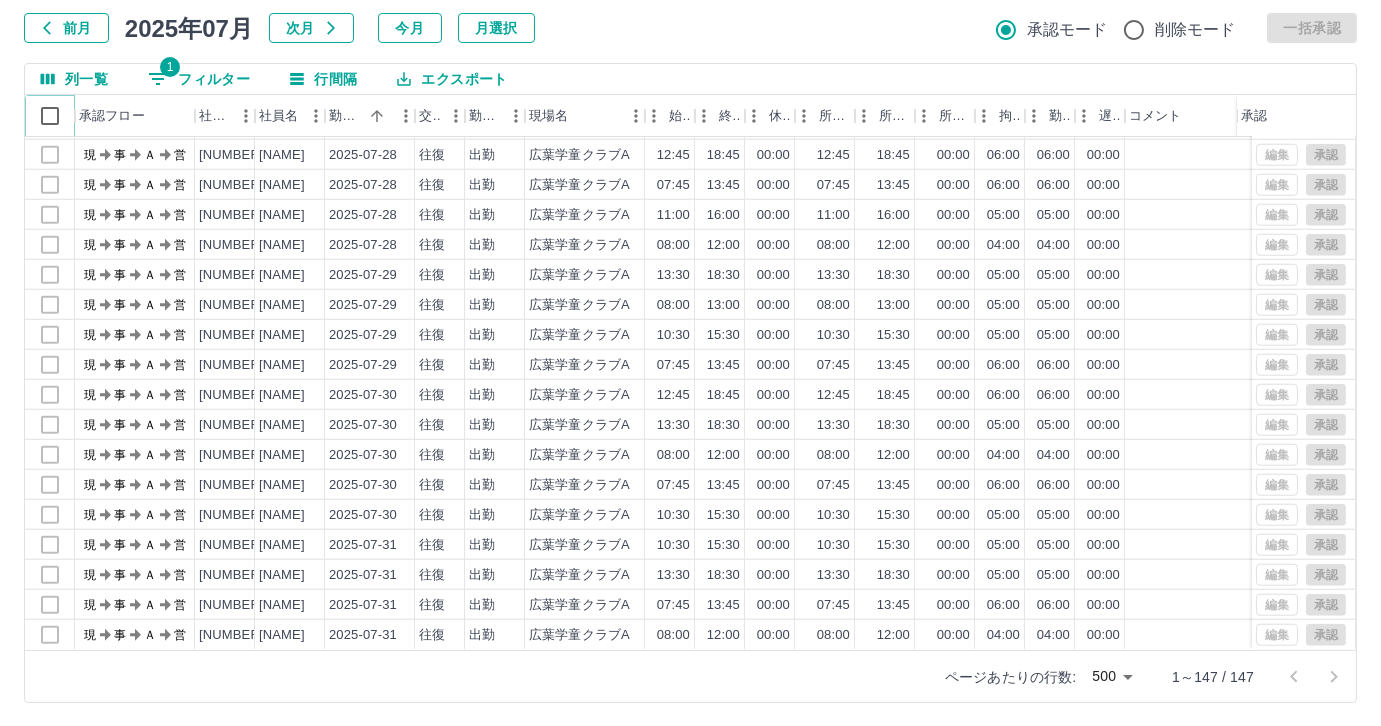 scroll, scrollTop: 3911, scrollLeft: 0, axis: vertical 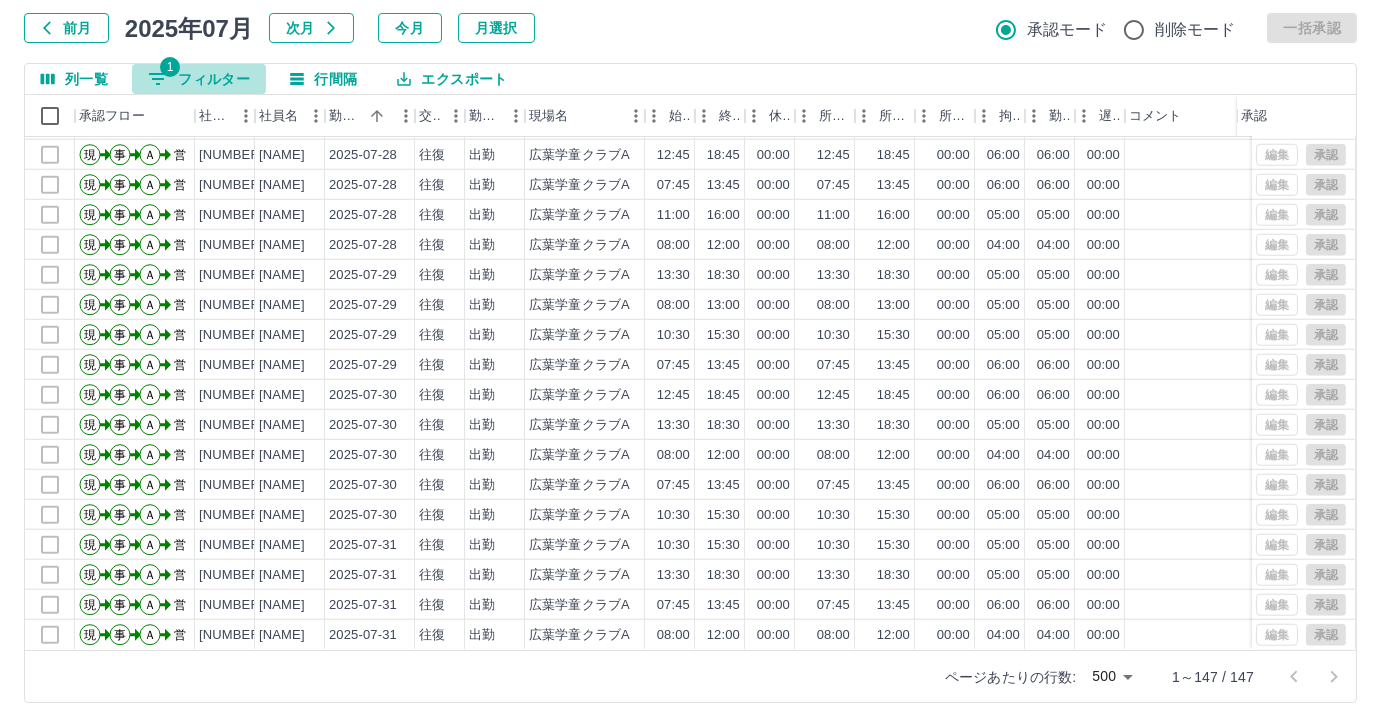 click on "1 フィルター" at bounding box center (199, 79) 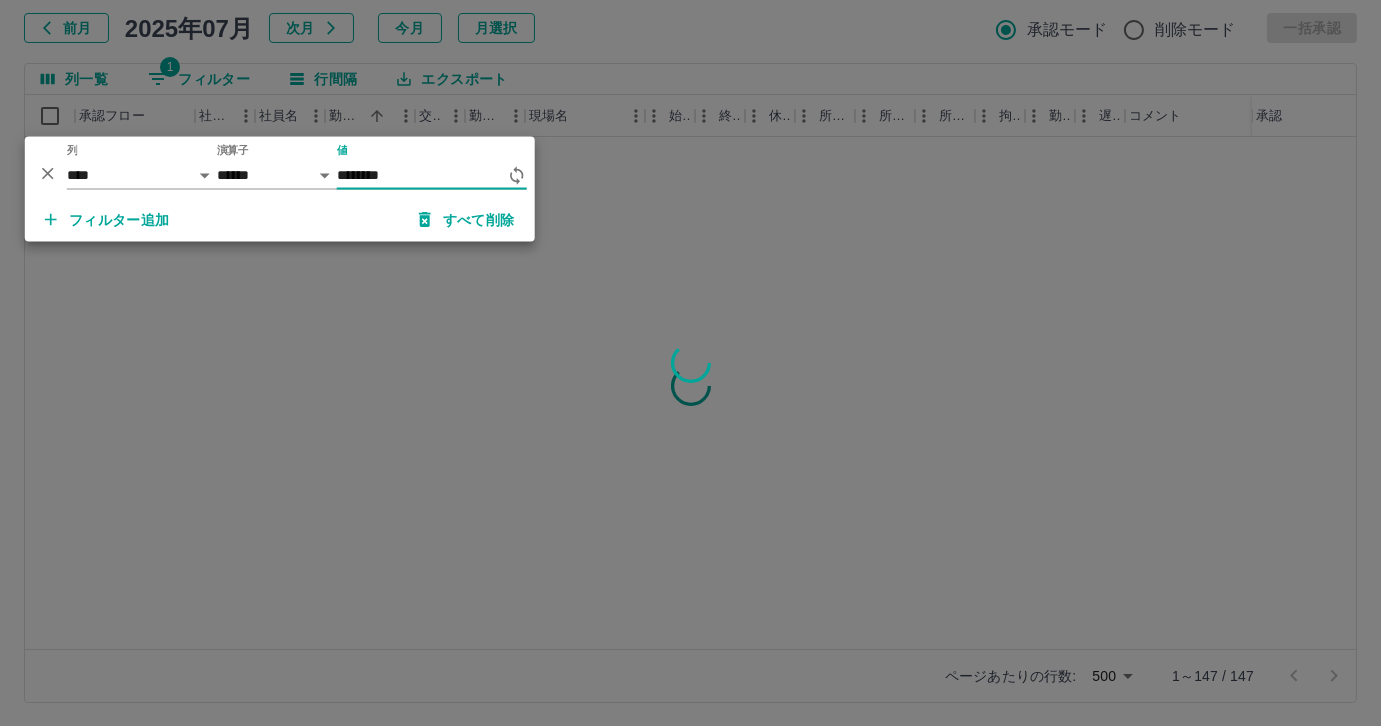 scroll, scrollTop: 0, scrollLeft: 0, axis: both 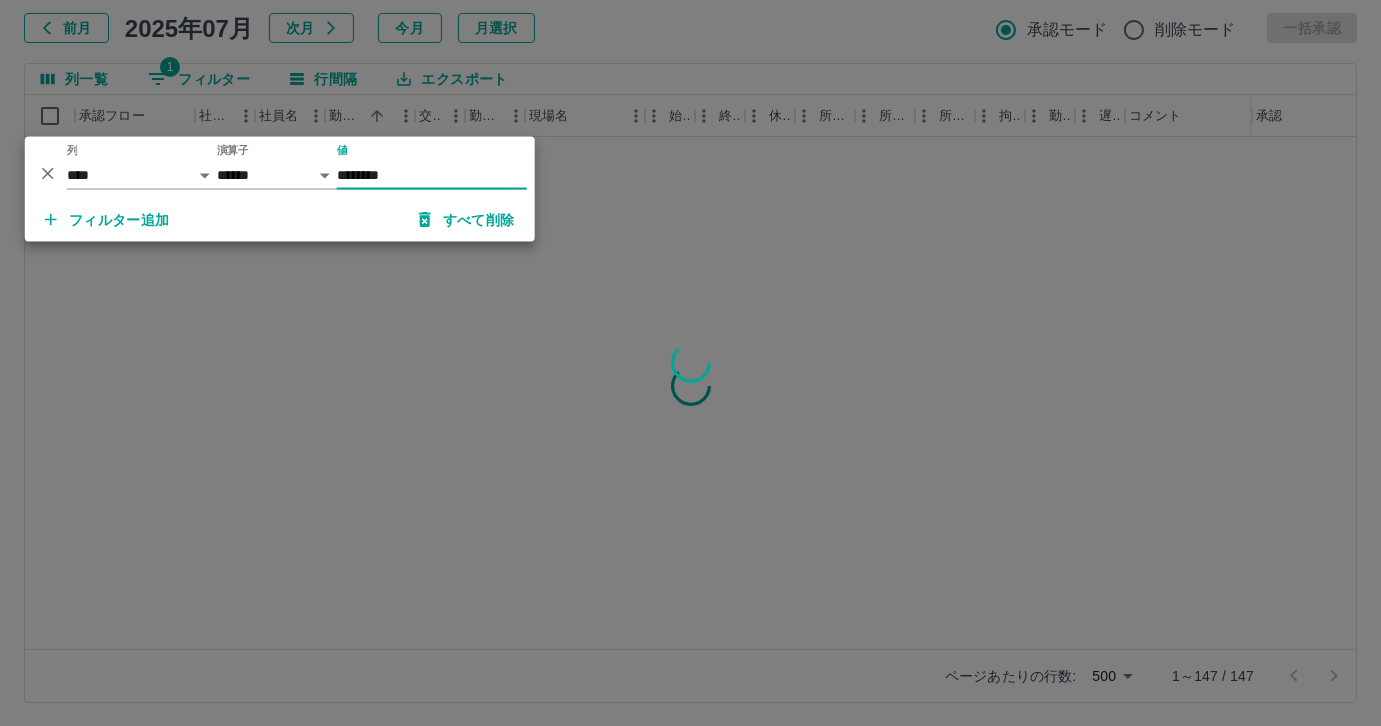 type on "********" 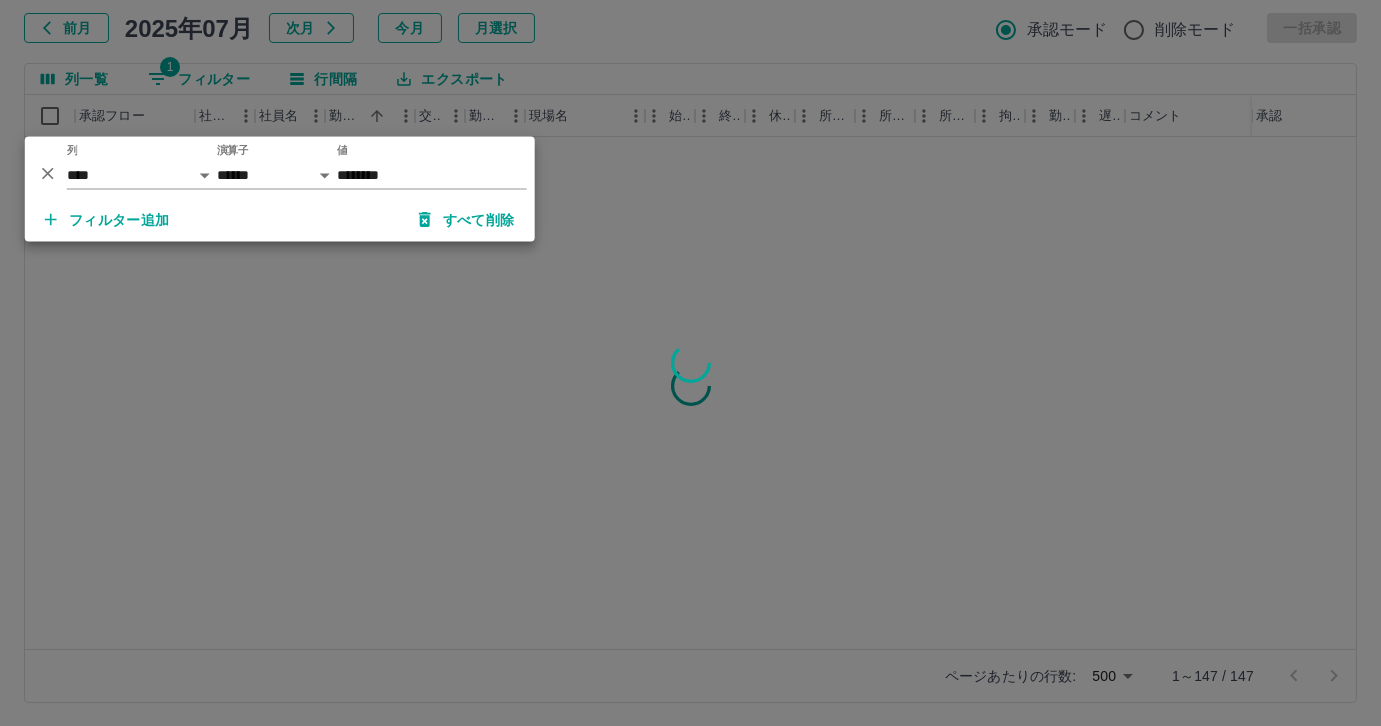 click at bounding box center [690, 363] 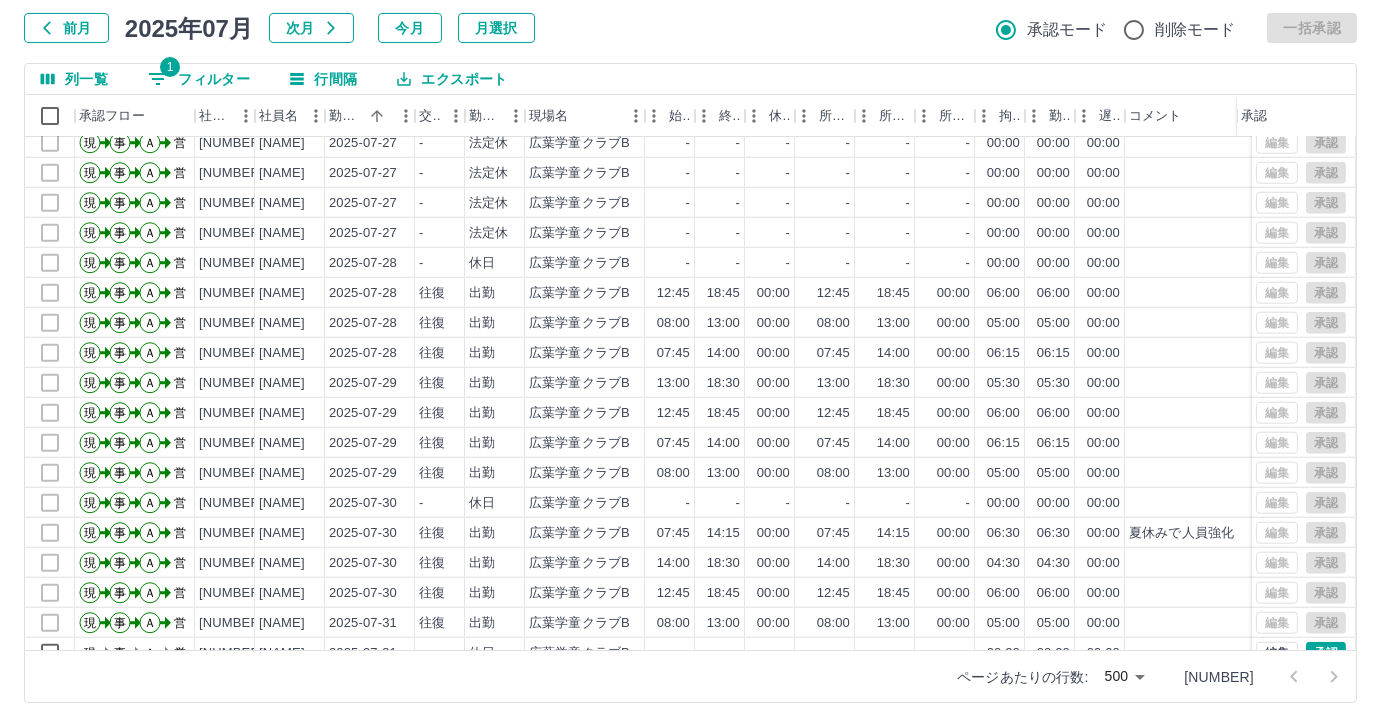 scroll, scrollTop: 4001, scrollLeft: 0, axis: vertical 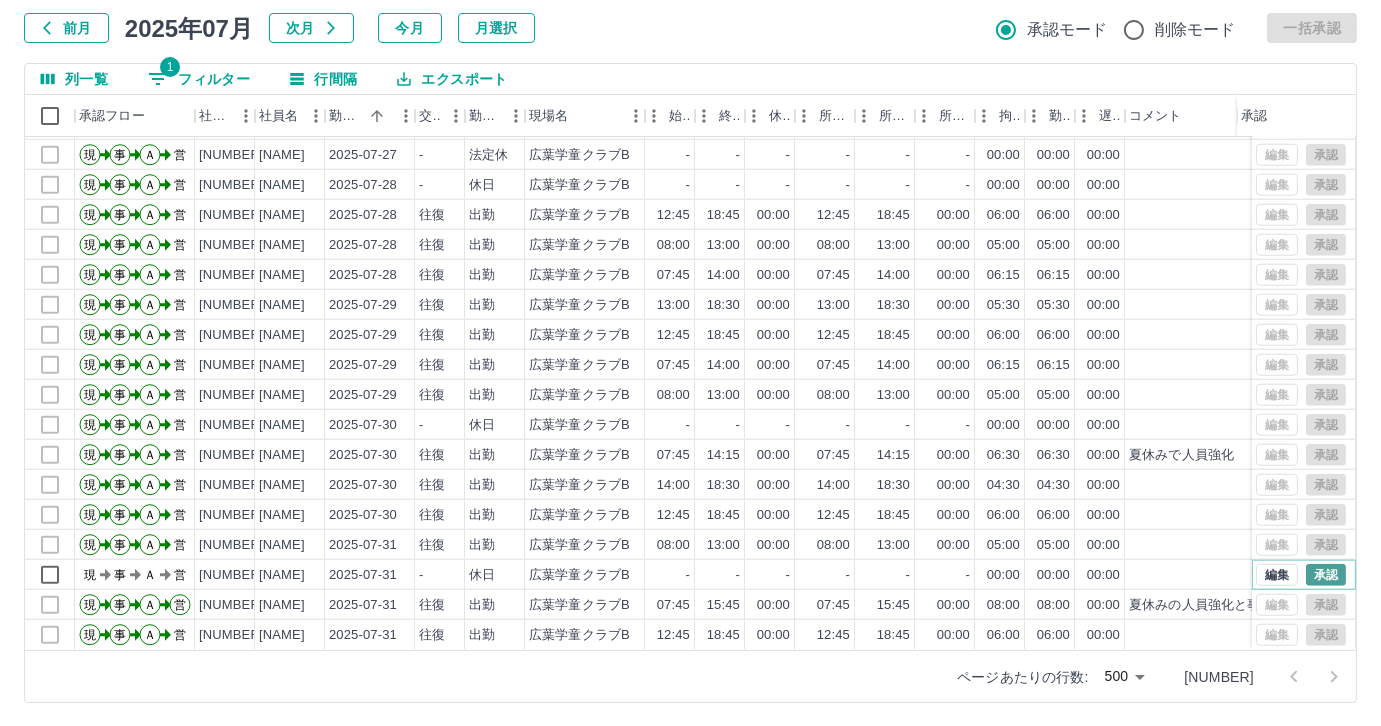 click on "承認" at bounding box center [1326, 575] 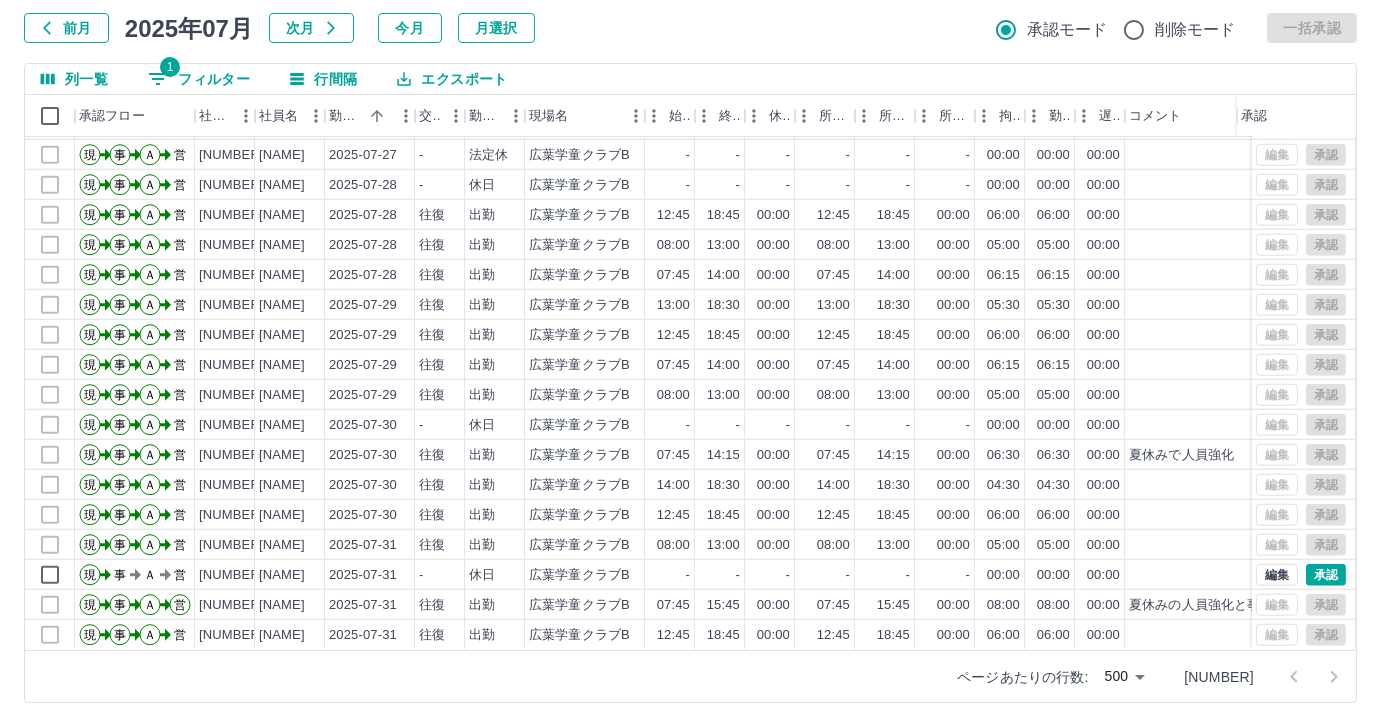 click on "1 フィルター" at bounding box center (199, 79) 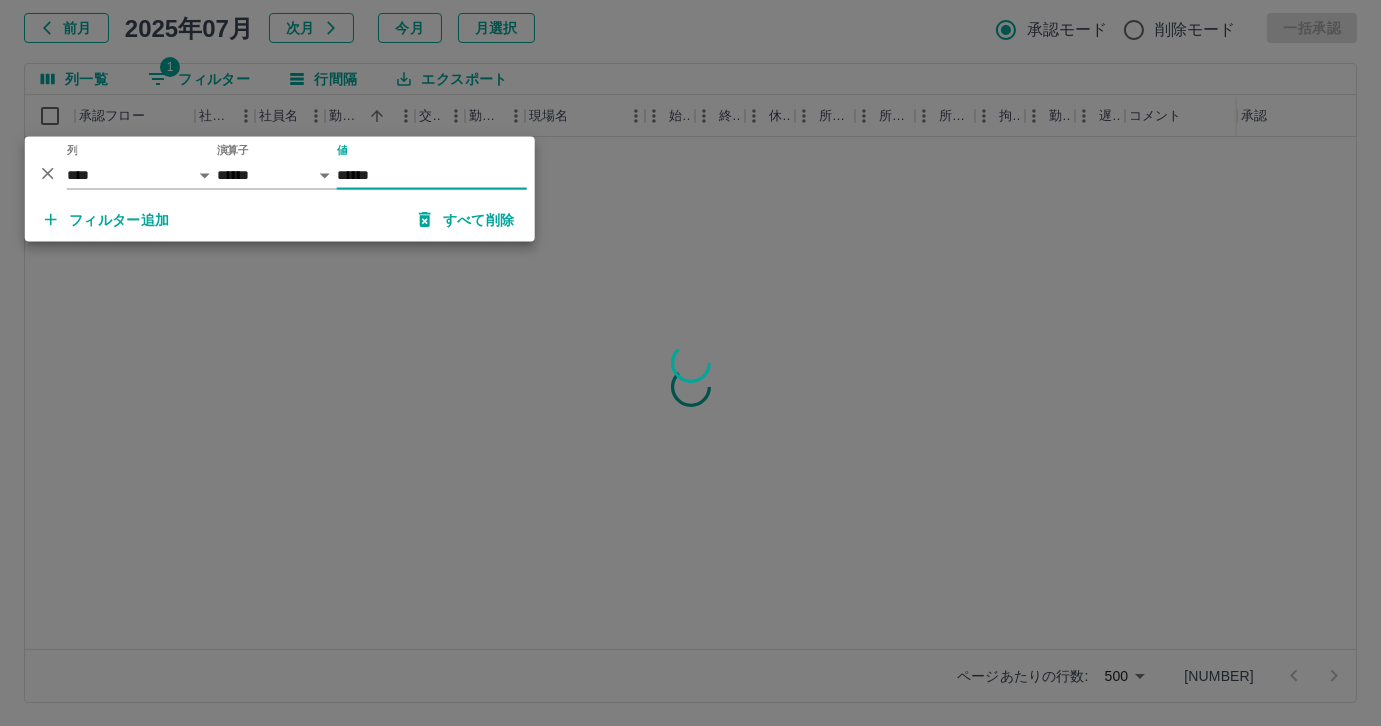 scroll, scrollTop: 0, scrollLeft: 0, axis: both 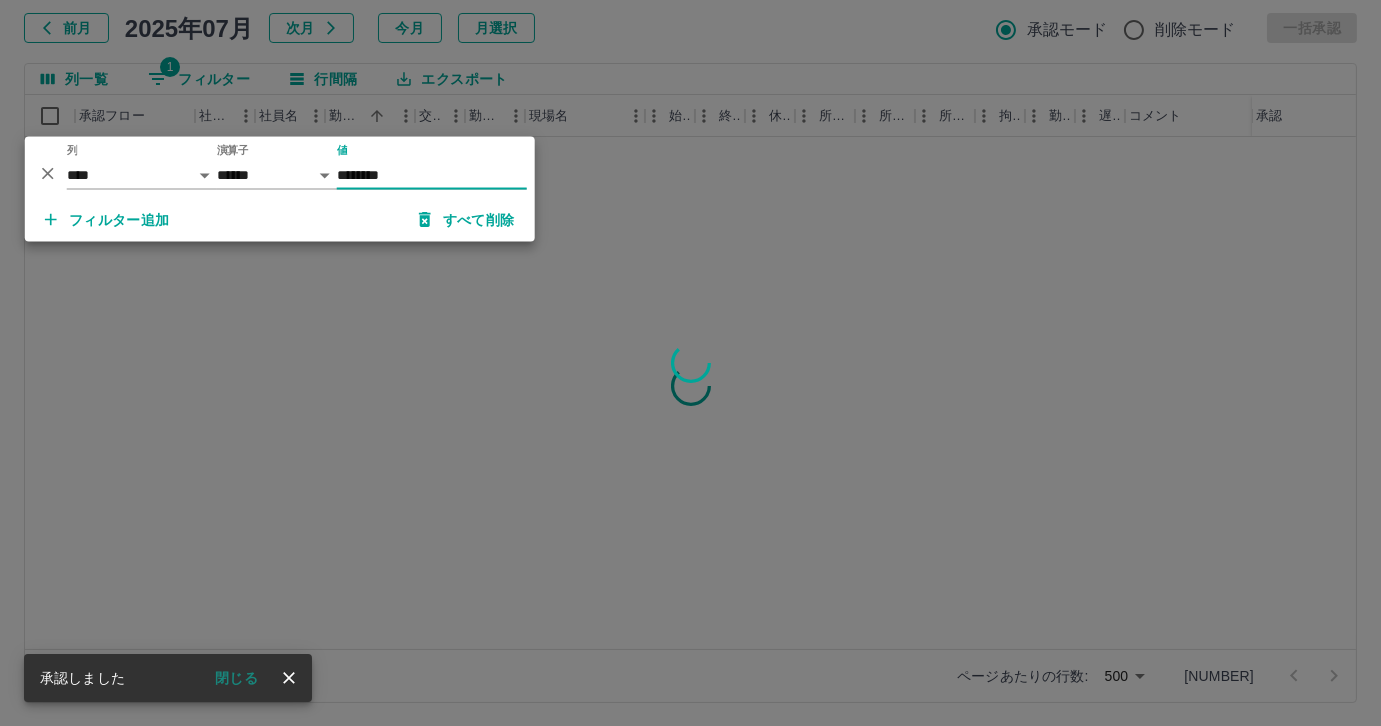 type on "********" 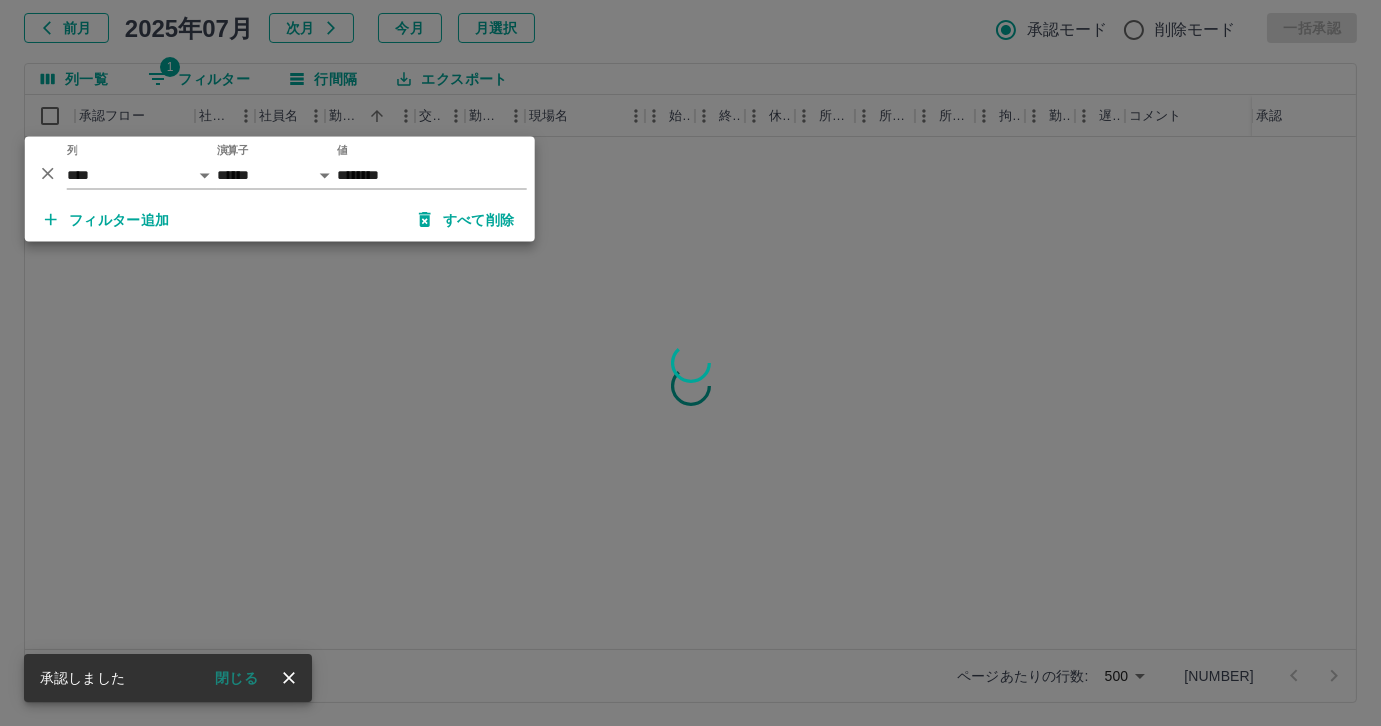 click at bounding box center [690, 363] 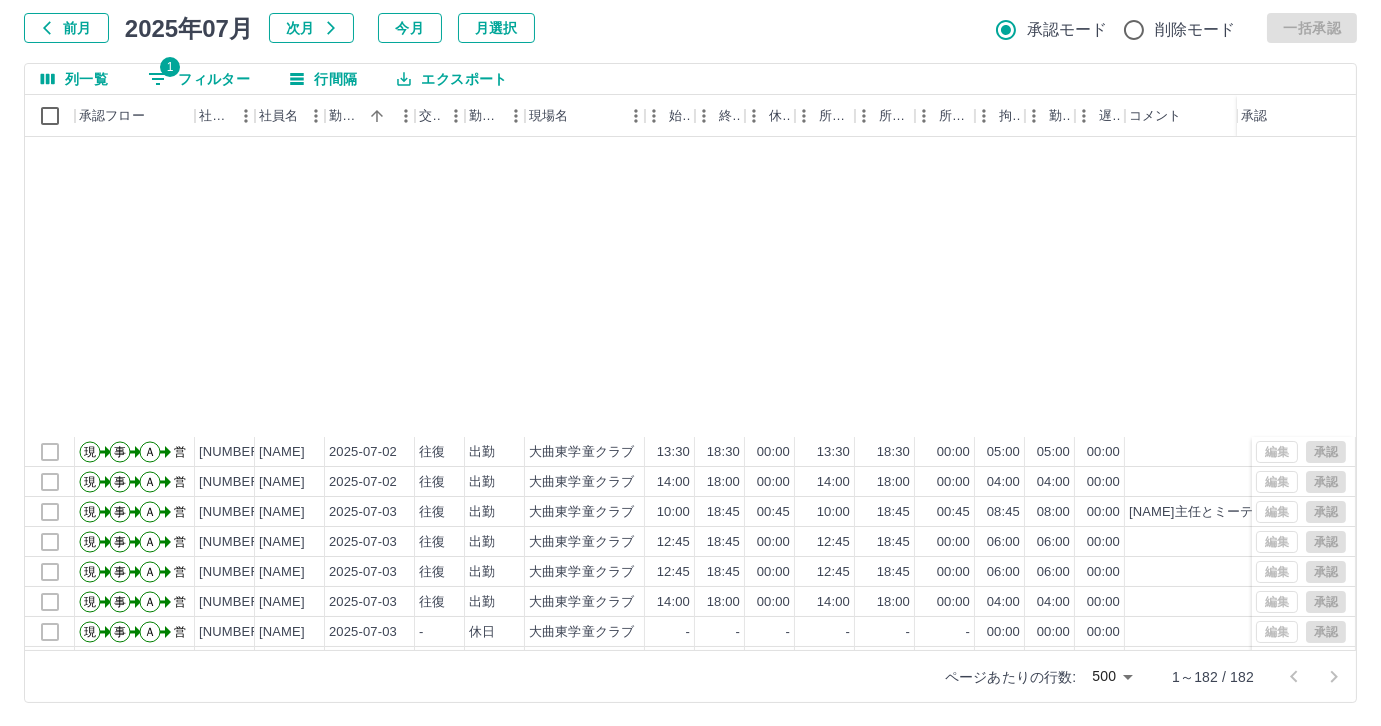 click on "前月 2025年07月 次月 今月 月選択 承認モード 削除モード 一括承認" at bounding box center [690, 28] 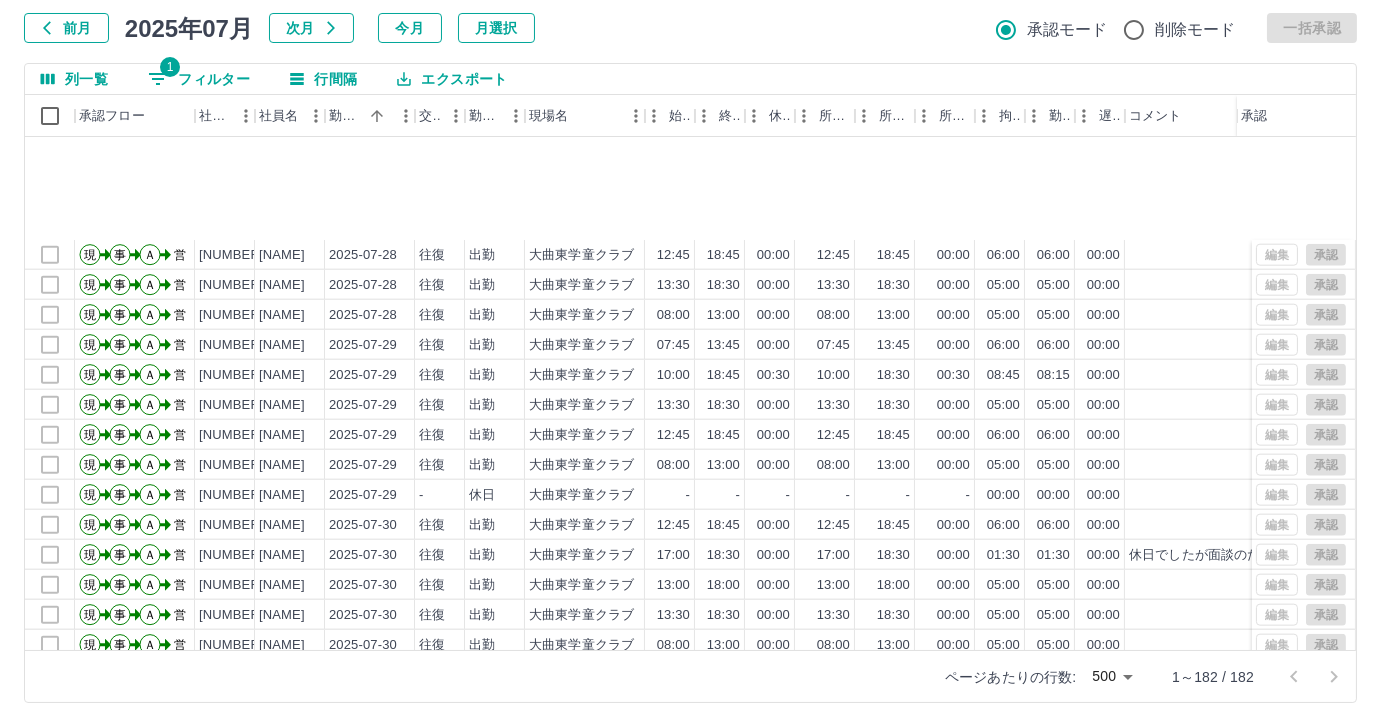scroll, scrollTop: 4961, scrollLeft: 0, axis: vertical 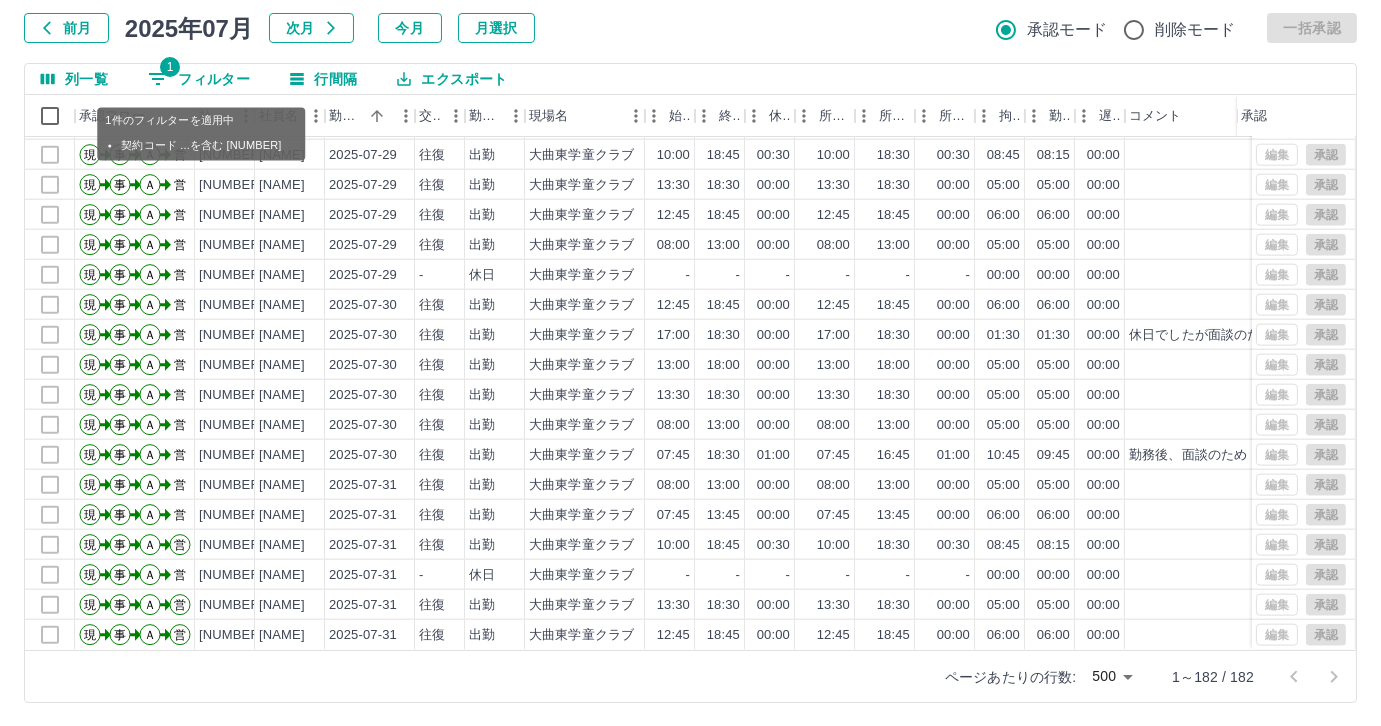 click 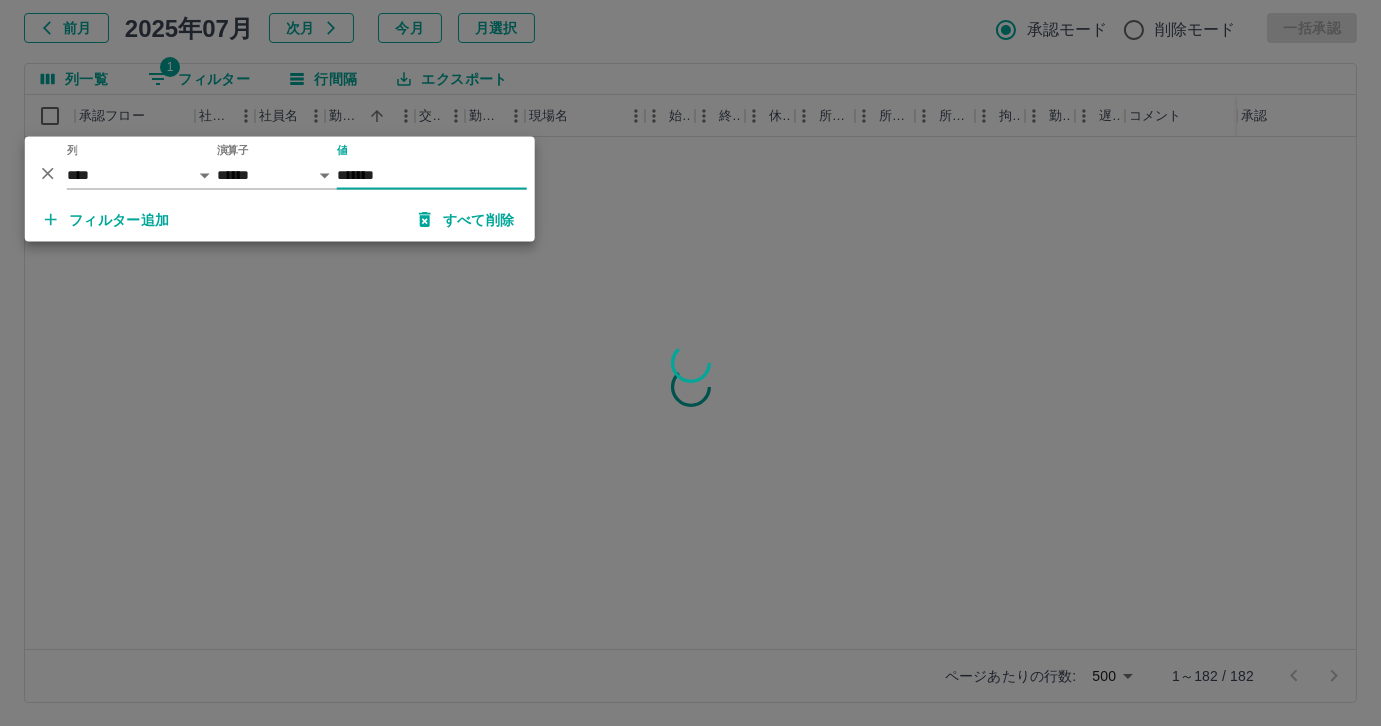 scroll, scrollTop: 0, scrollLeft: 0, axis: both 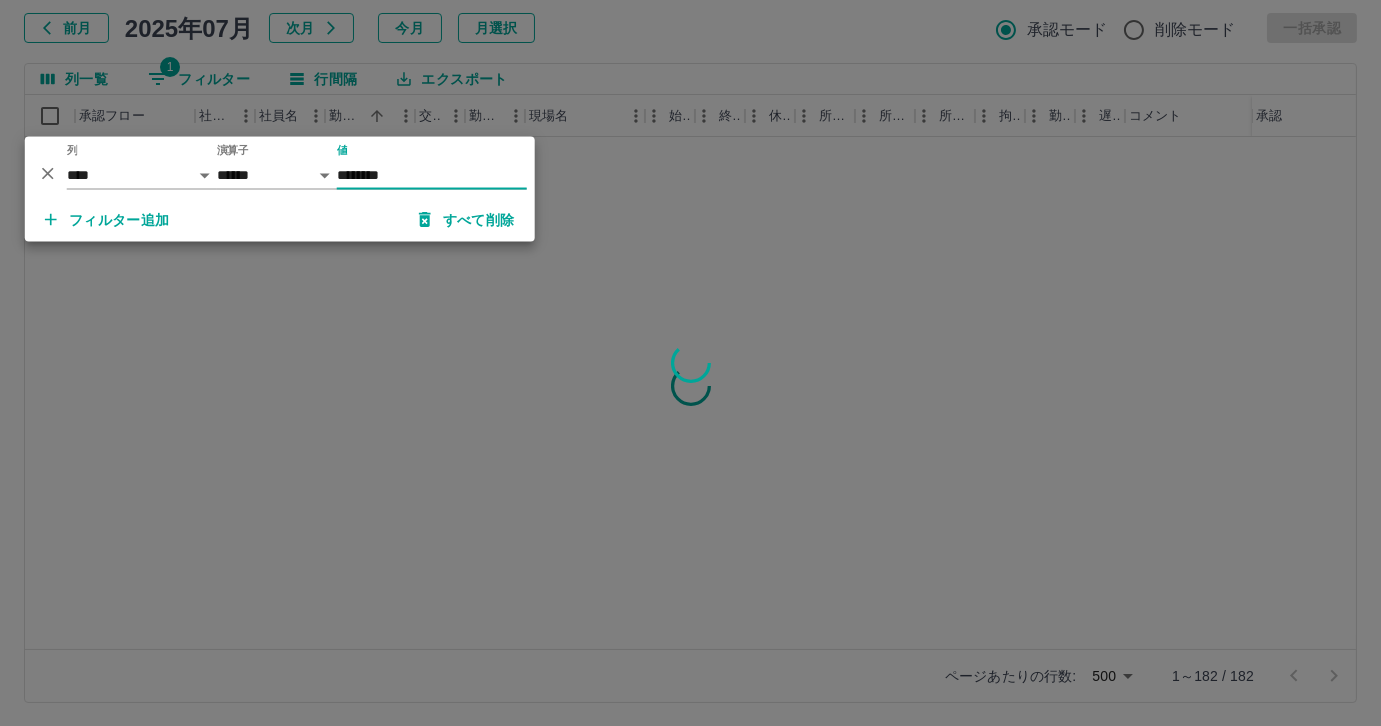 type on "********" 